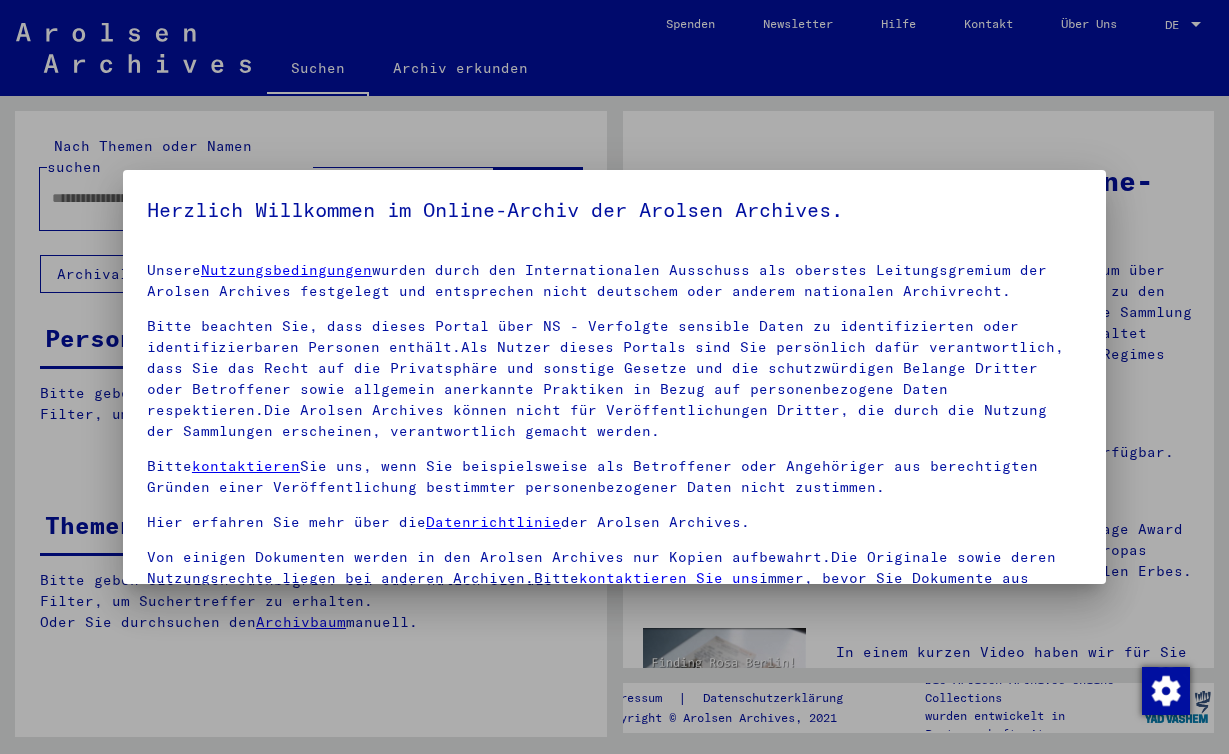 scroll, scrollTop: 0, scrollLeft: 0, axis: both 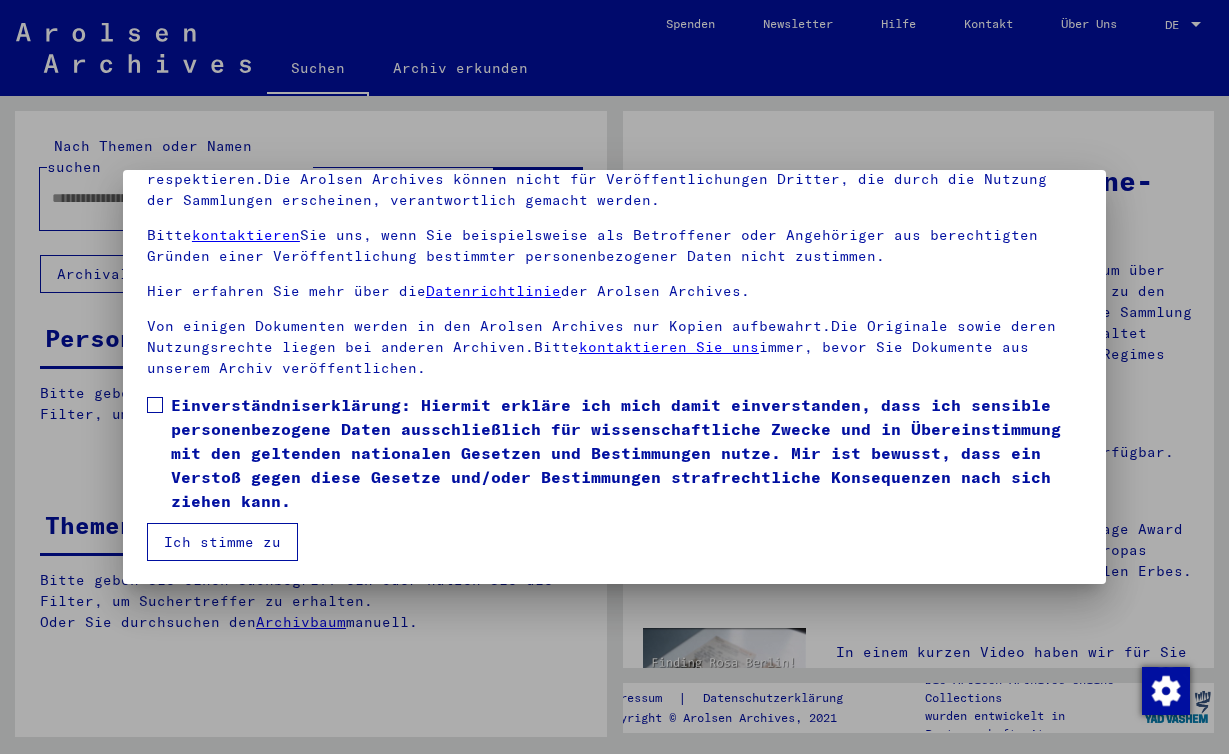 click at bounding box center [155, 405] 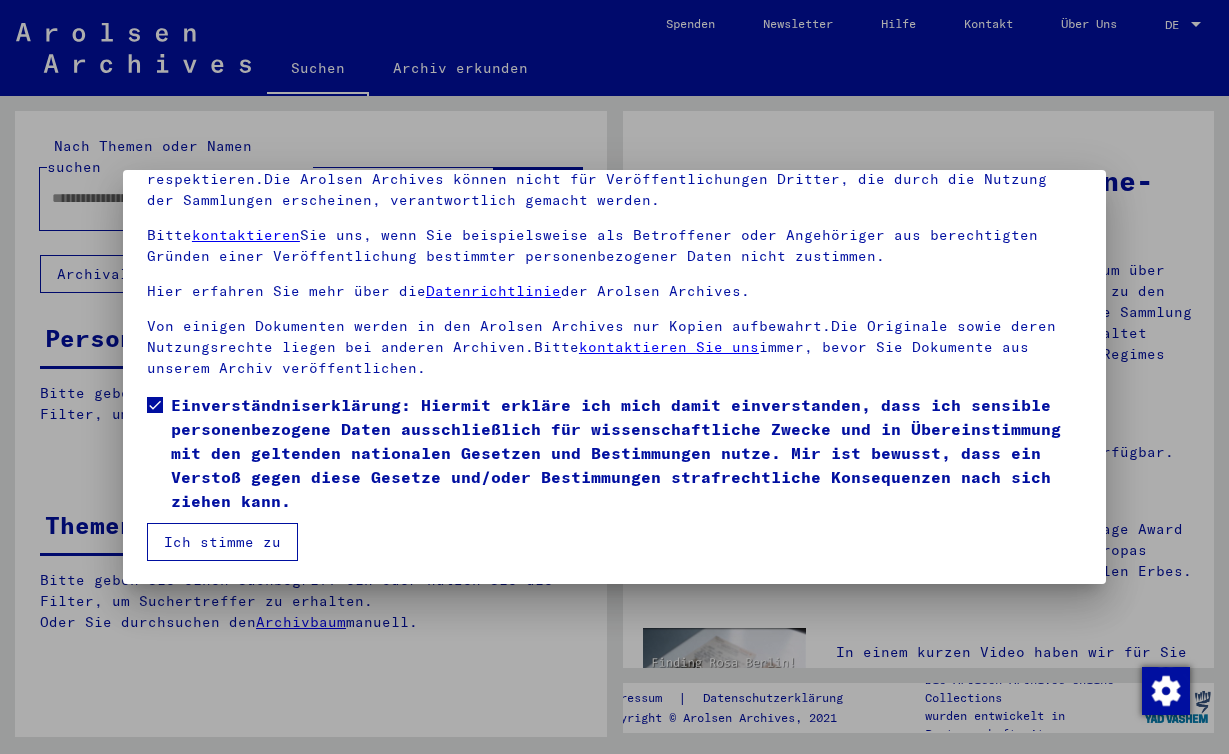 click on "Ich stimme zu" at bounding box center [222, 542] 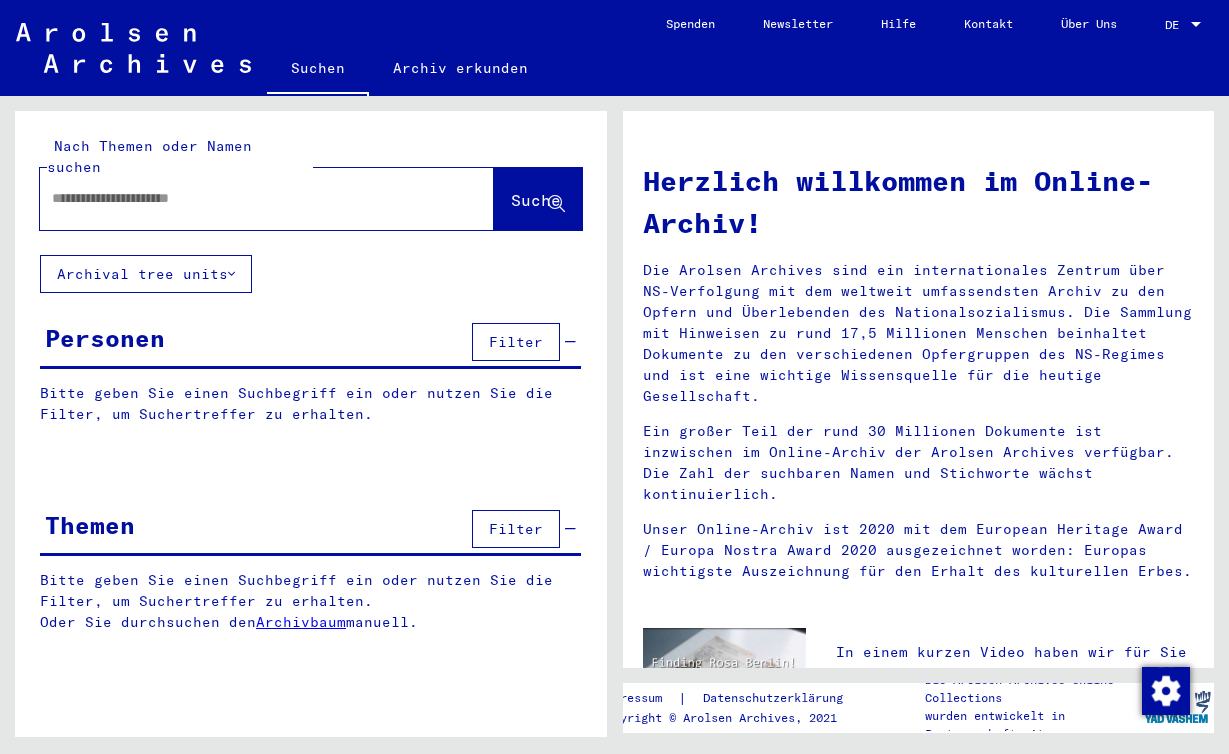 scroll, scrollTop: 0, scrollLeft: 0, axis: both 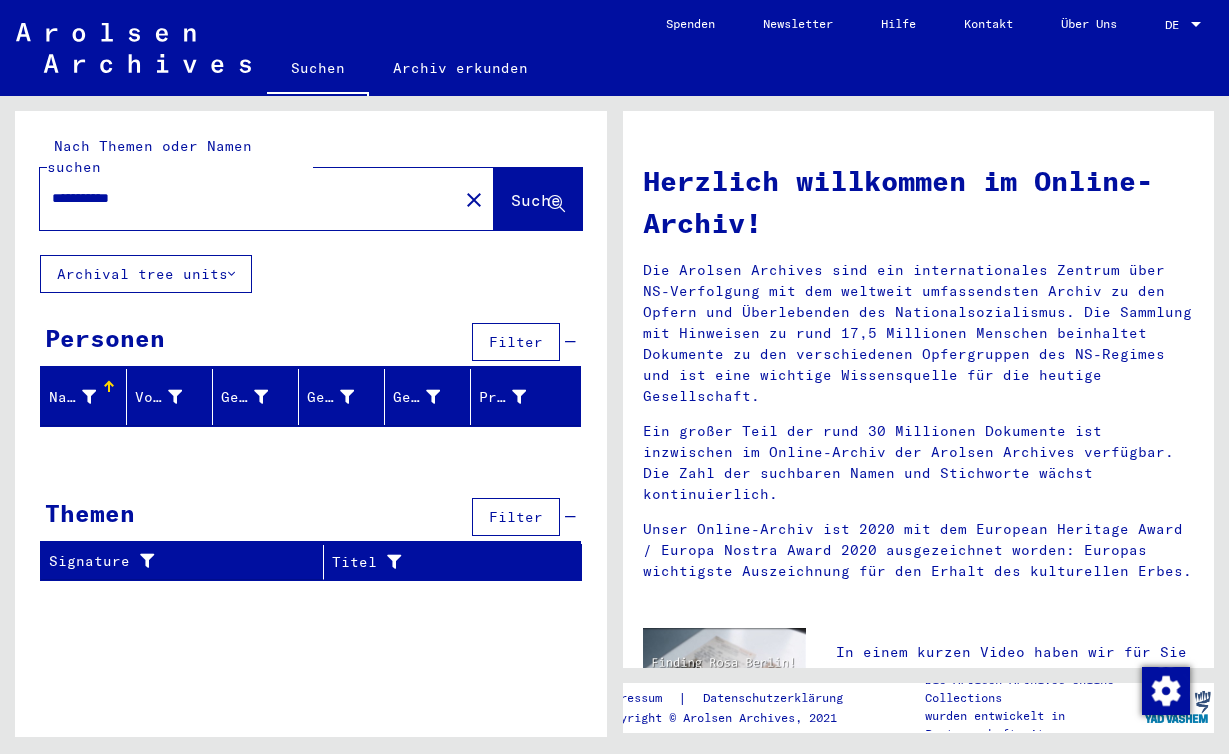 drag, startPoint x: 89, startPoint y: 179, endPoint x: -30, endPoint y: 177, distance: 119.01681 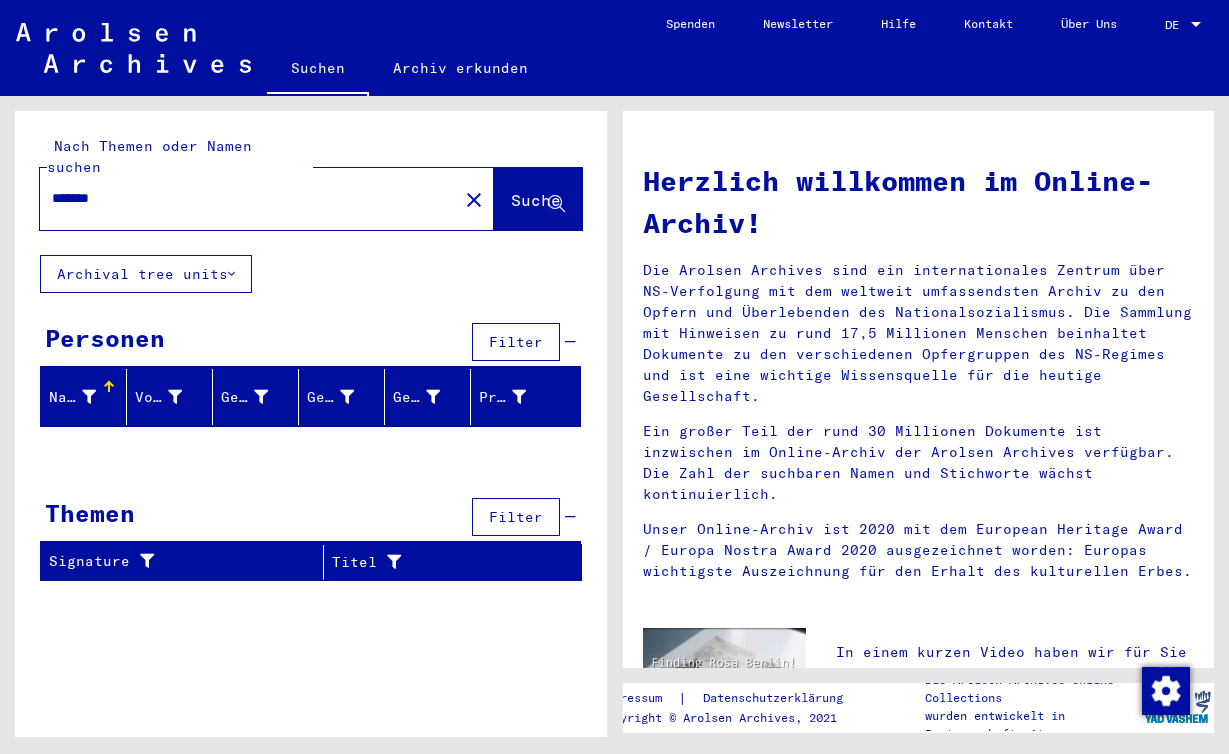type on "*******" 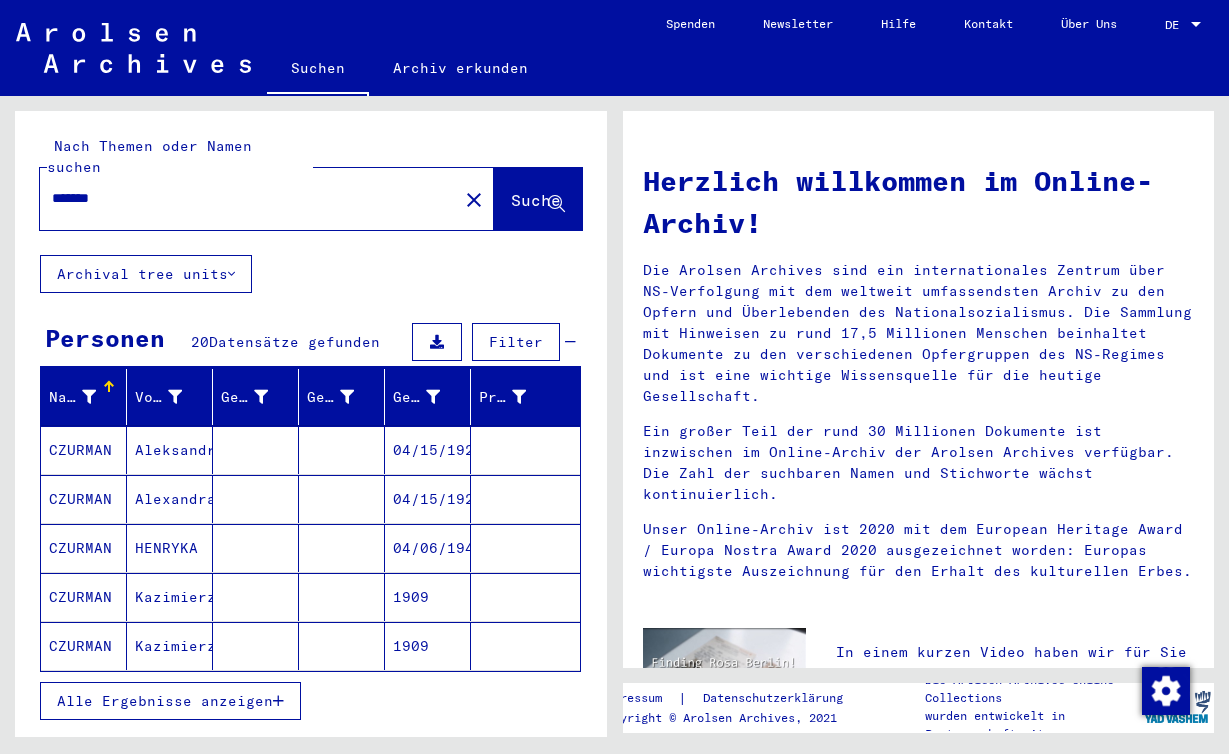 click on "Kazimierz" 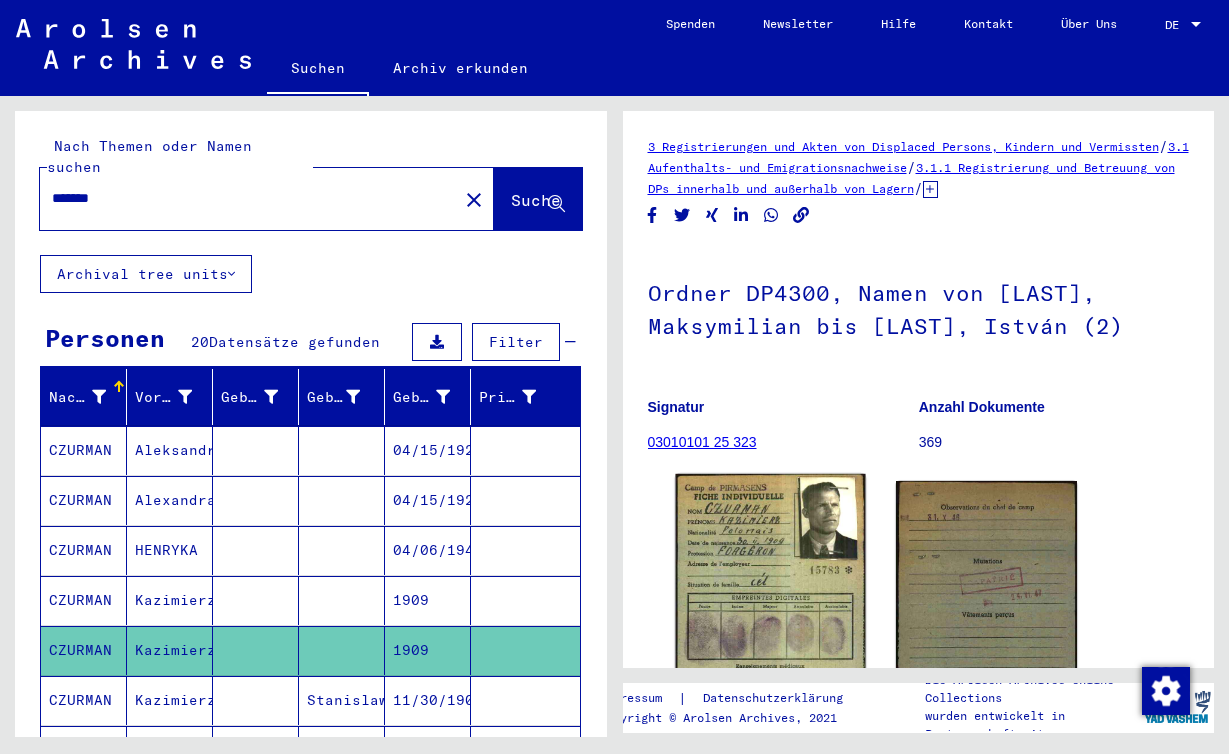 scroll, scrollTop: 0, scrollLeft: 0, axis: both 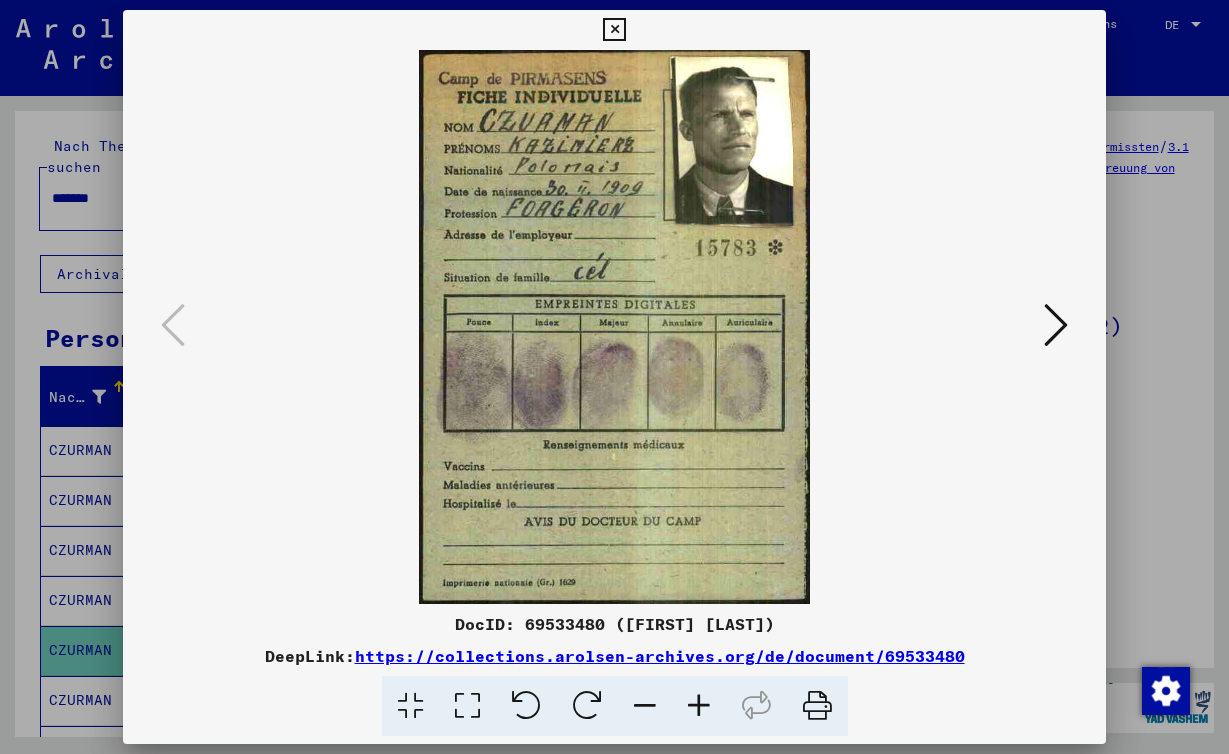 click at bounding box center (614, 327) 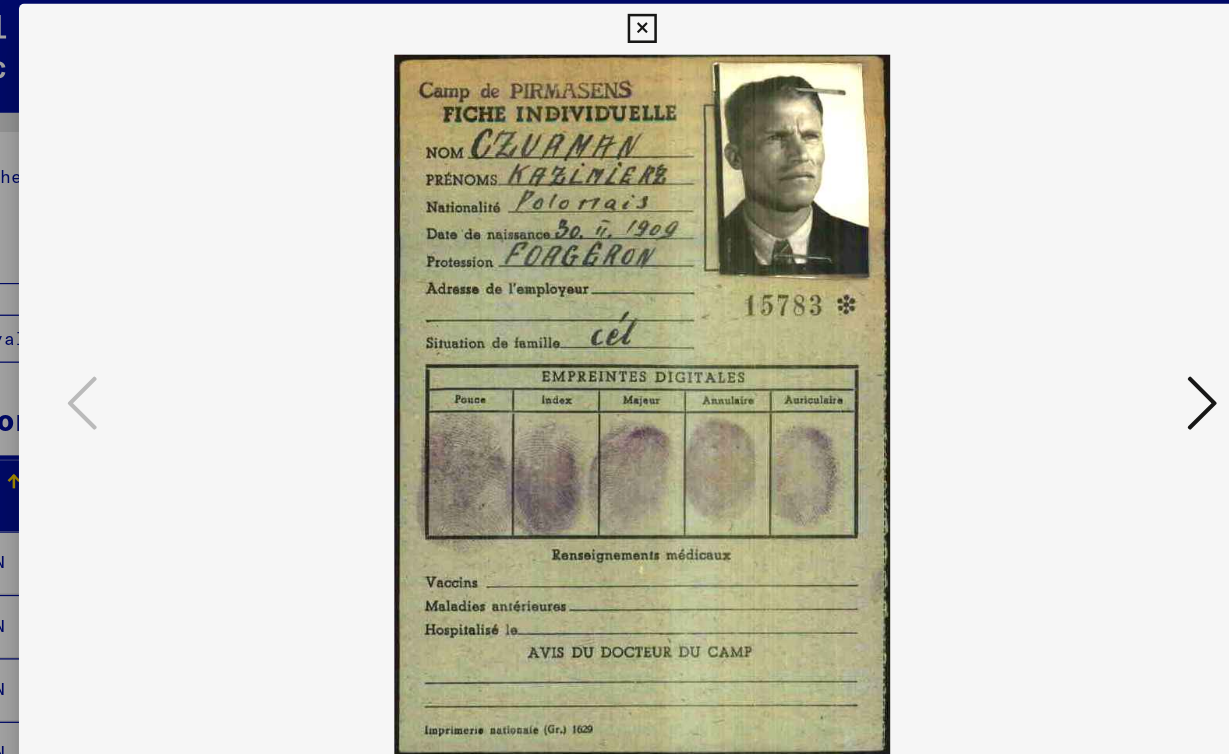 click at bounding box center [1056, 325] 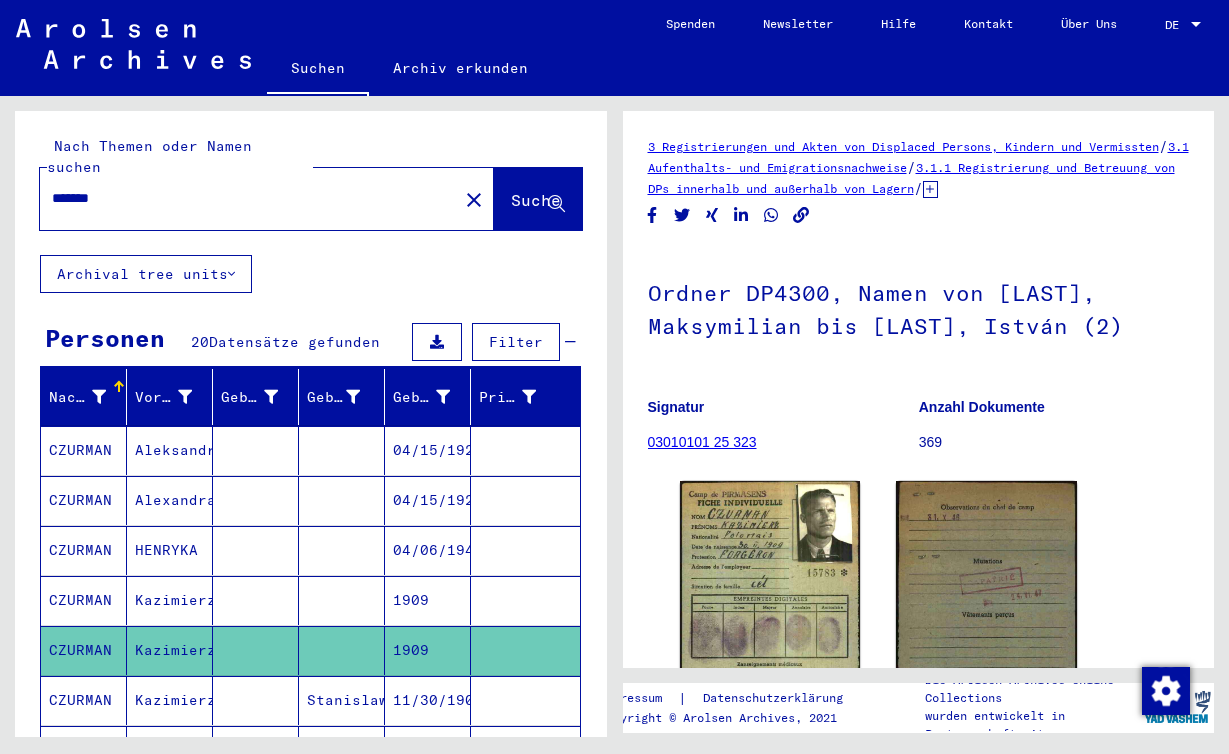 click on "Kazimierz" at bounding box center [170, 650] 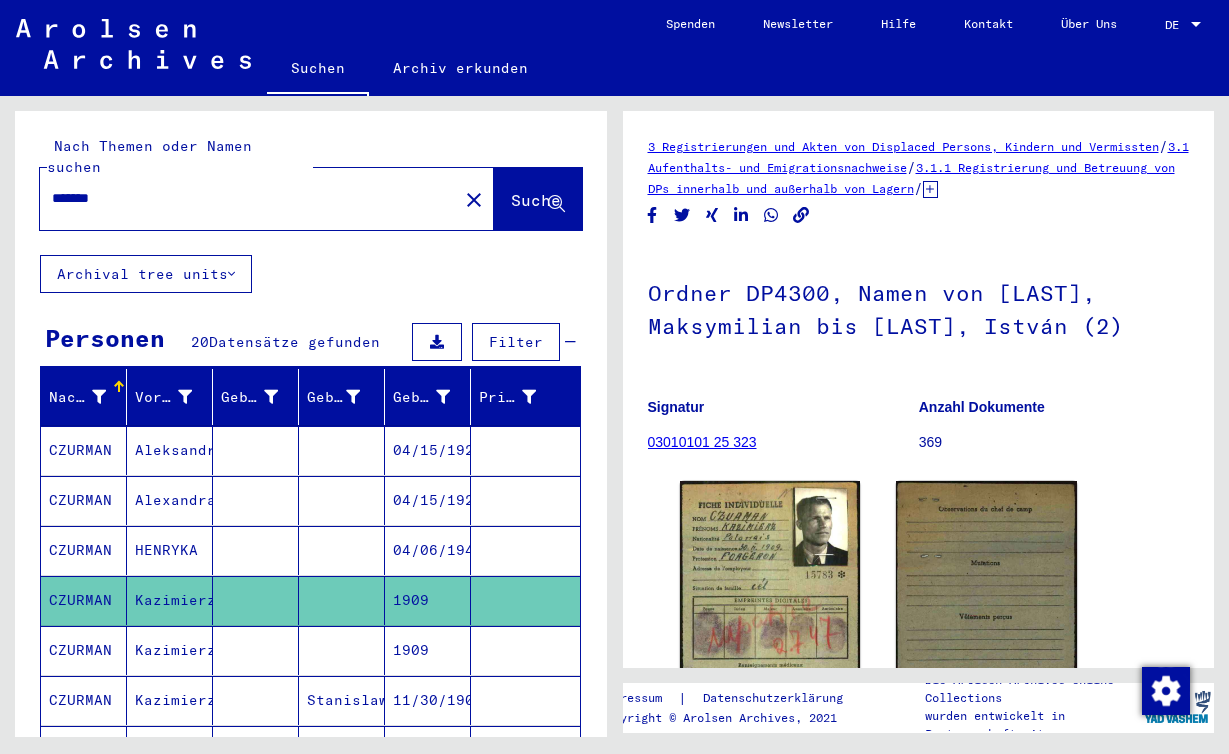 scroll, scrollTop: 0, scrollLeft: 0, axis: both 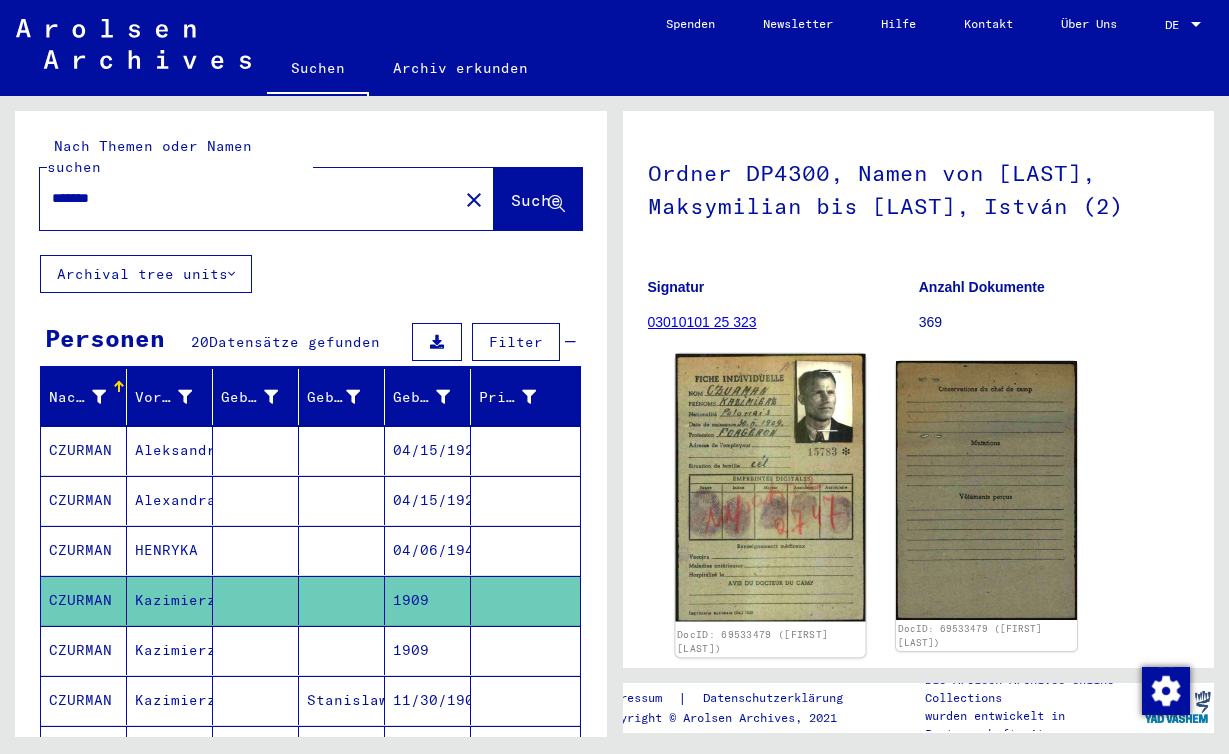 click 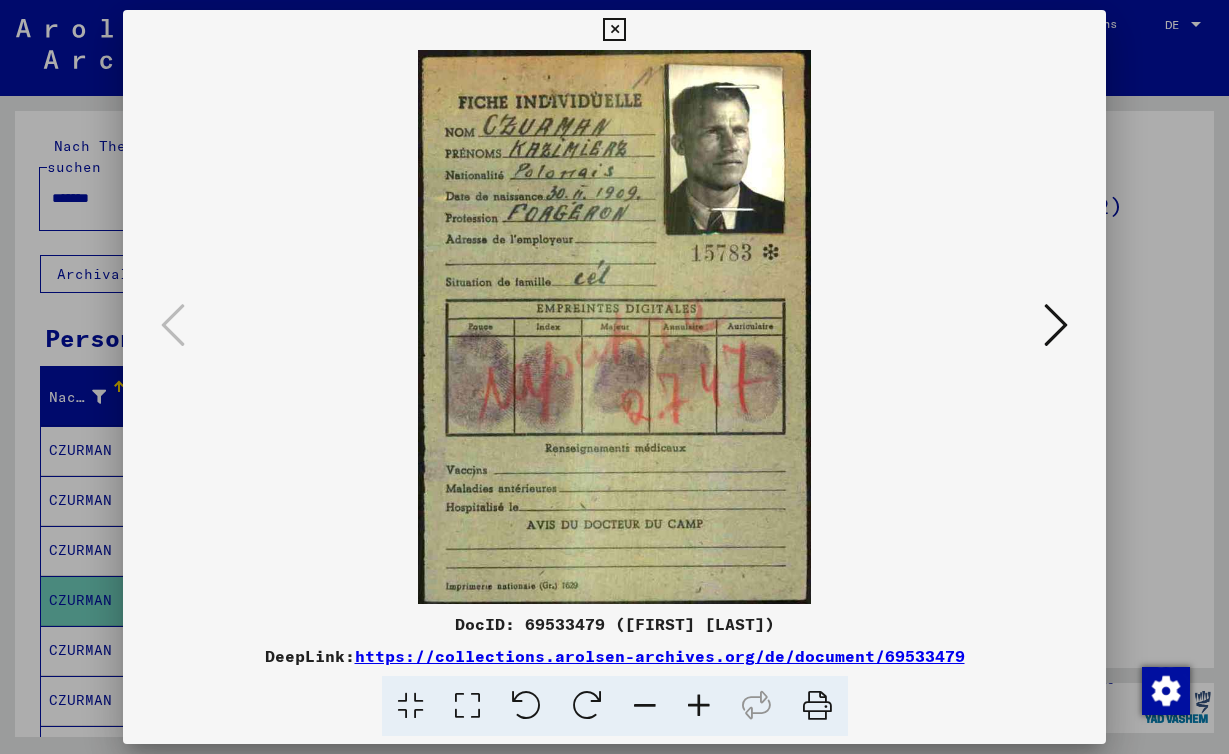 click at bounding box center (614, 327) 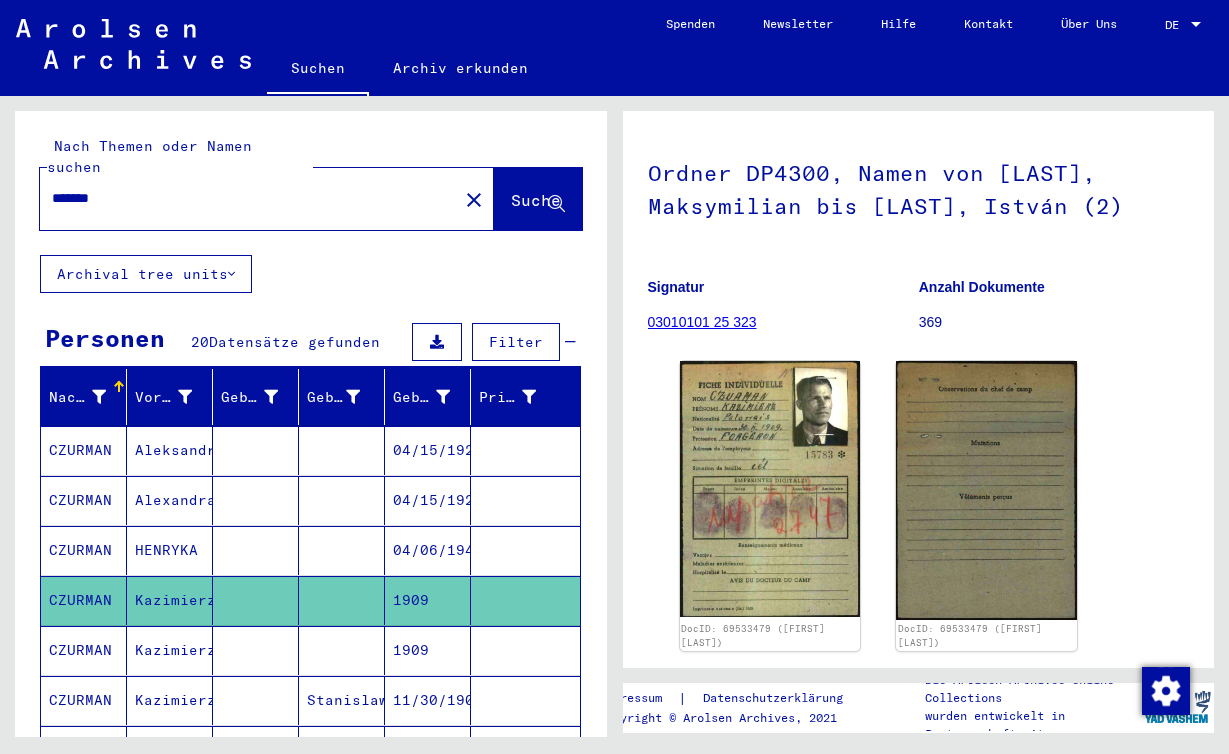 click on "HENRYKA" at bounding box center [170, 600] 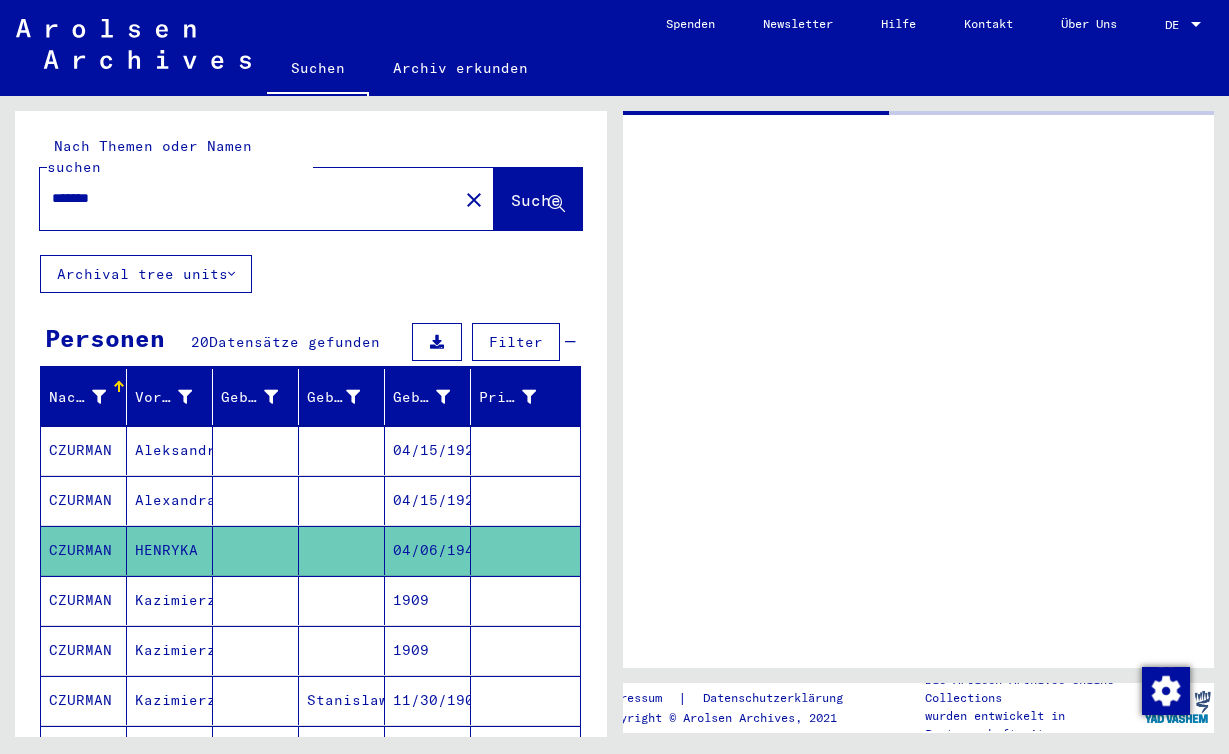 scroll, scrollTop: 0, scrollLeft: 0, axis: both 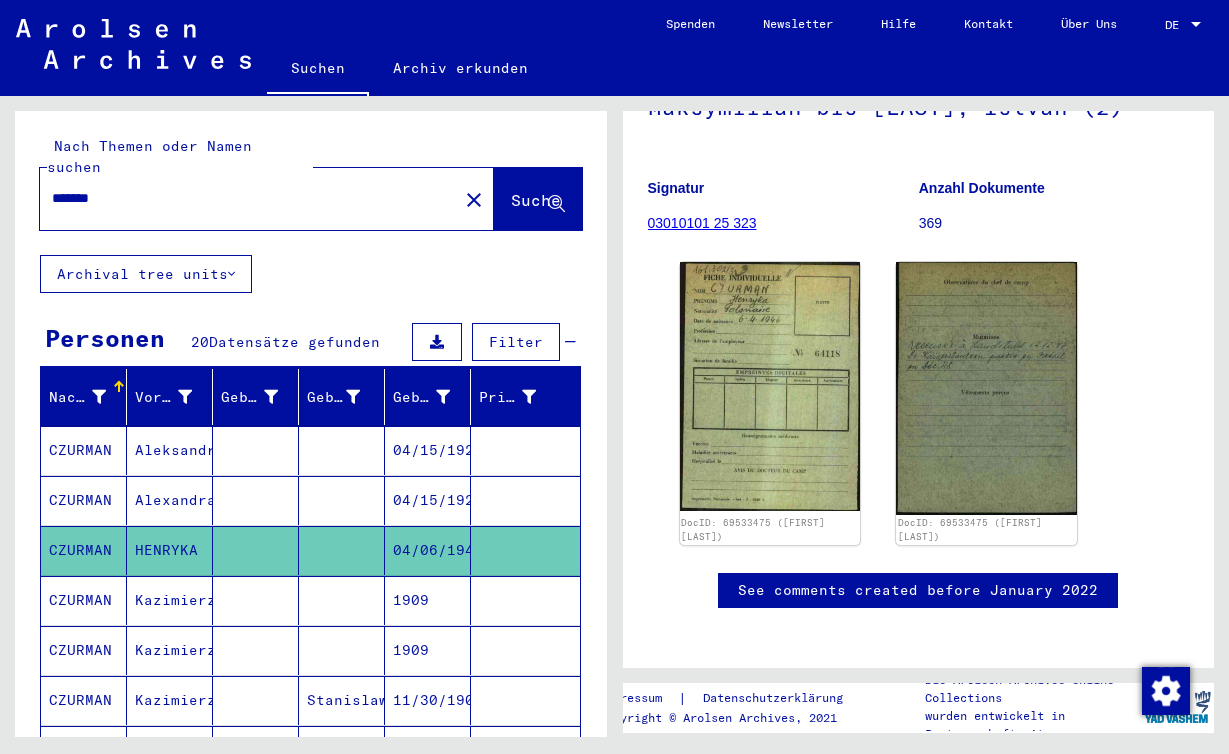 click on "Kazimierz" at bounding box center (170, 700) 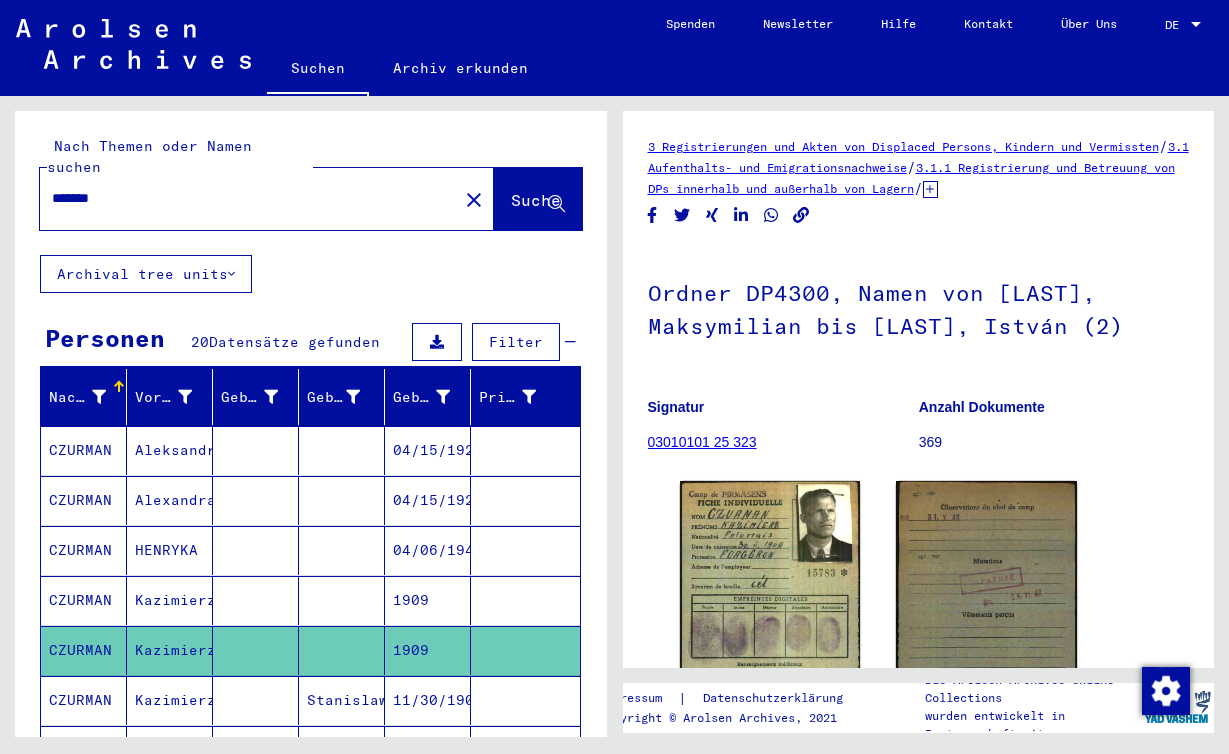 scroll, scrollTop: 0, scrollLeft: 0, axis: both 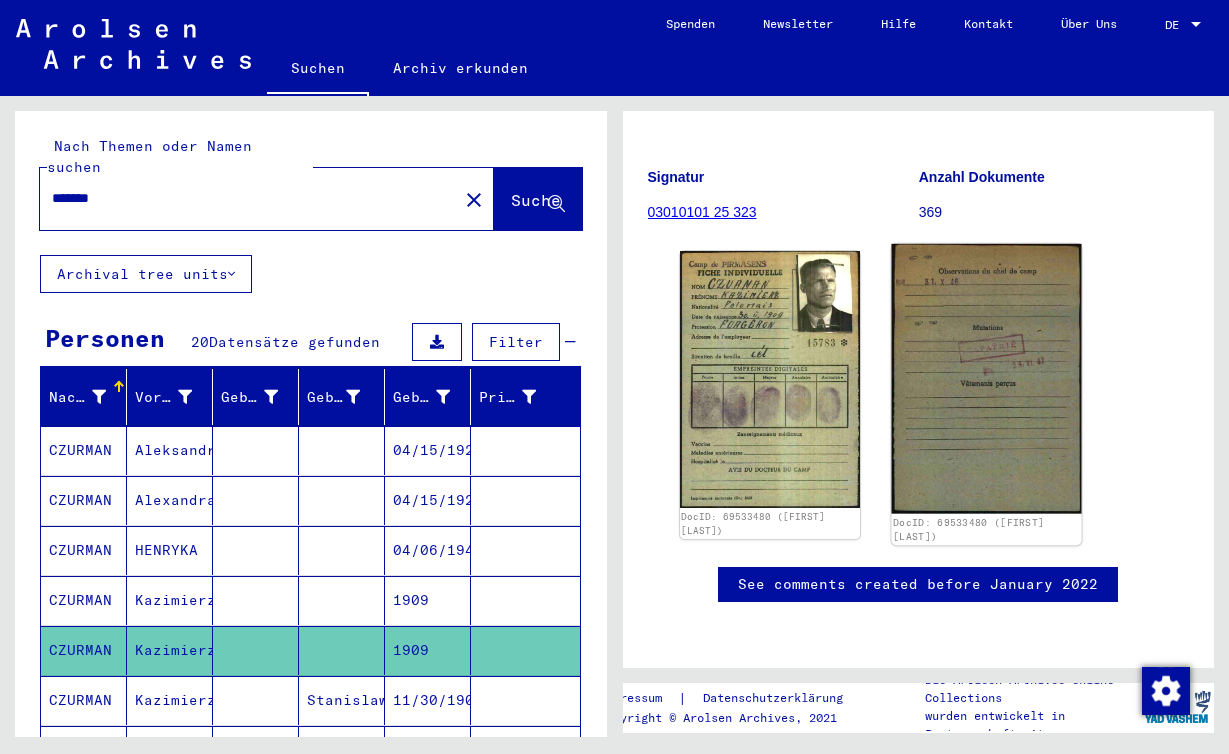 click 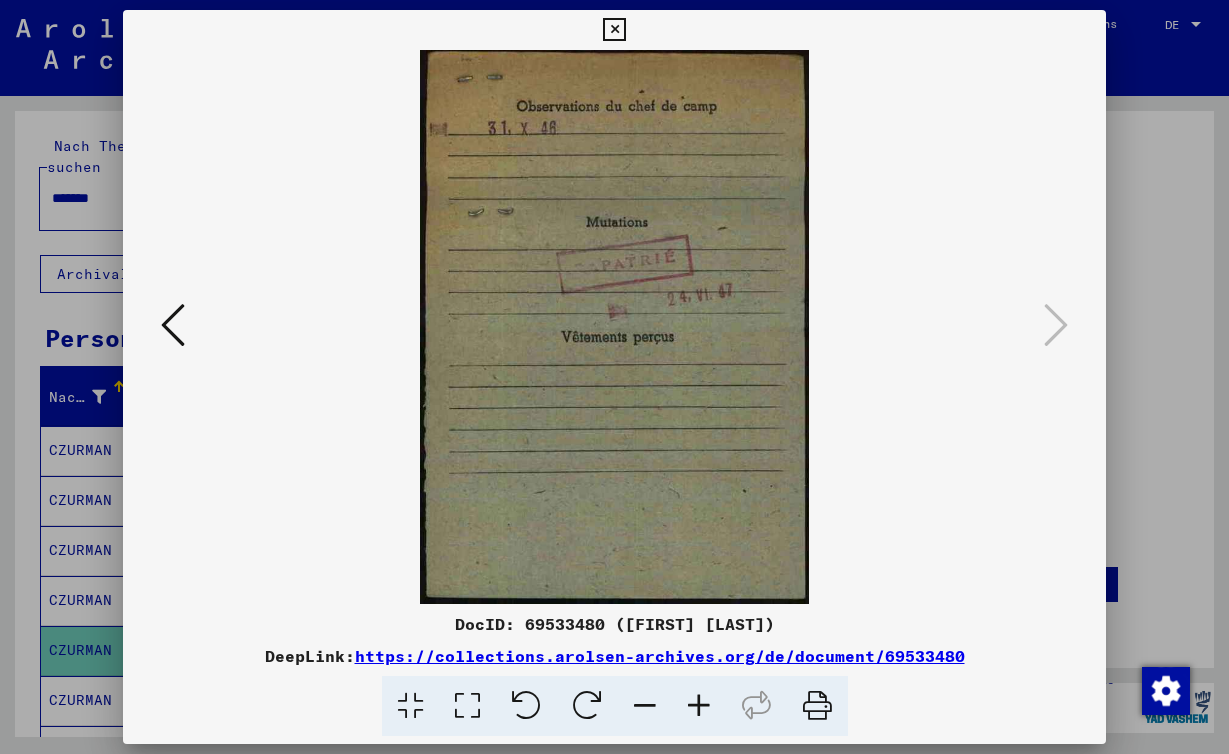 click at bounding box center [614, 327] 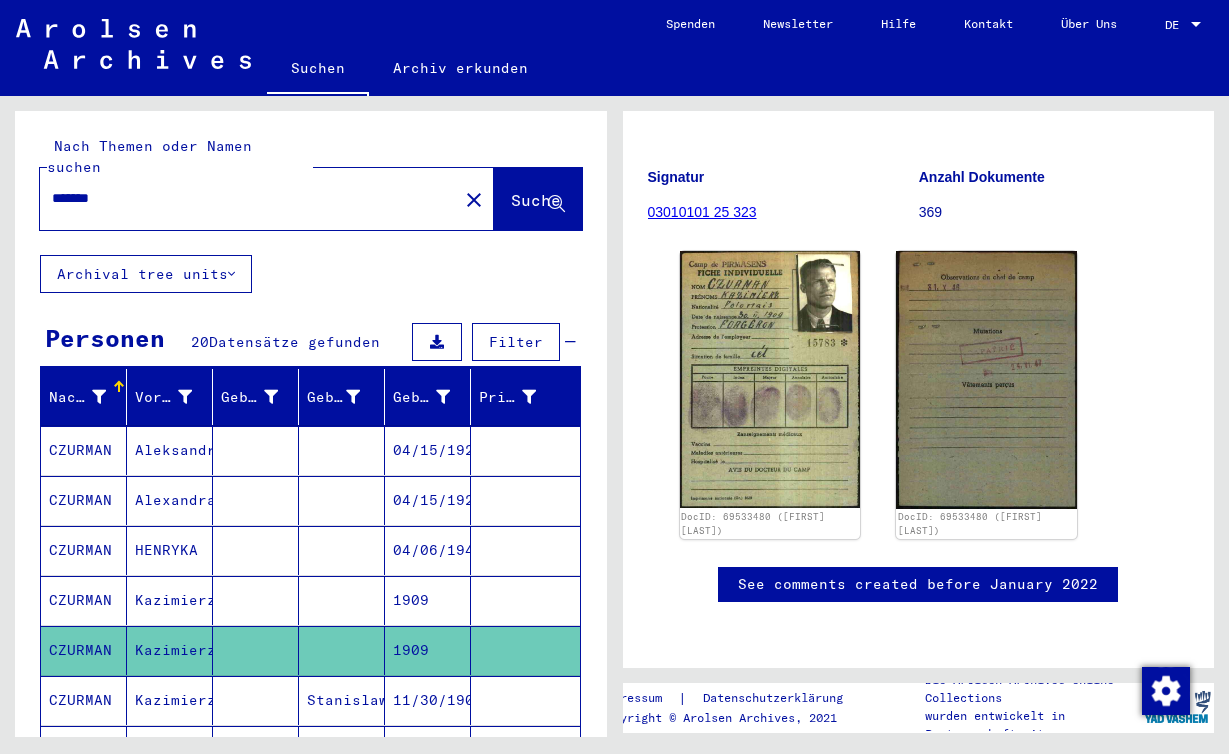 click on "Kazimierz" at bounding box center (170, 650) 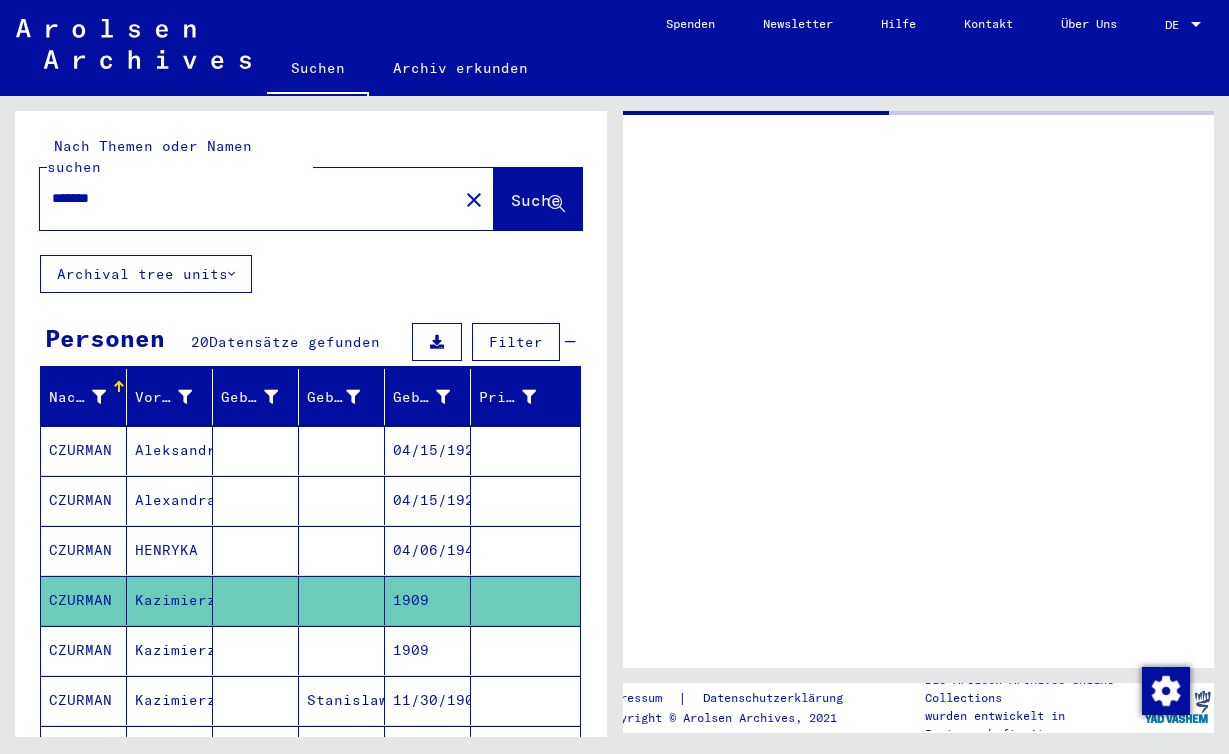 scroll, scrollTop: 0, scrollLeft: 0, axis: both 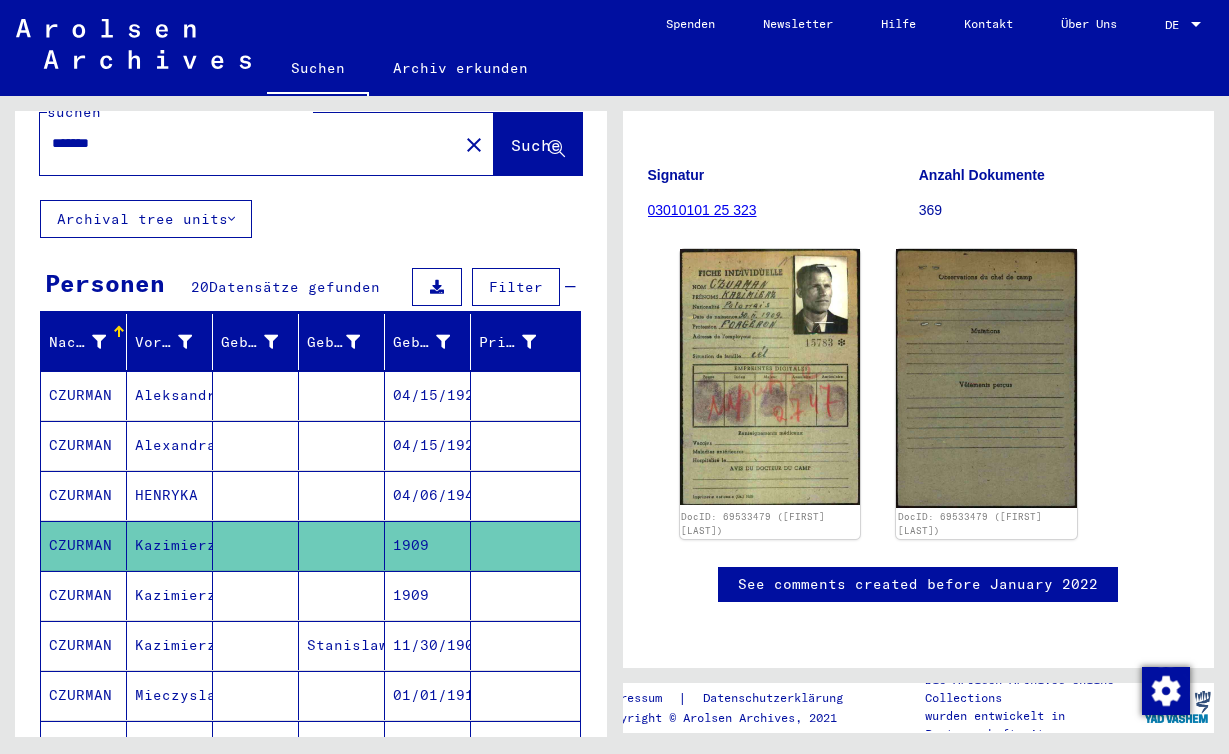 click on "Alexandra" at bounding box center [170, 495] 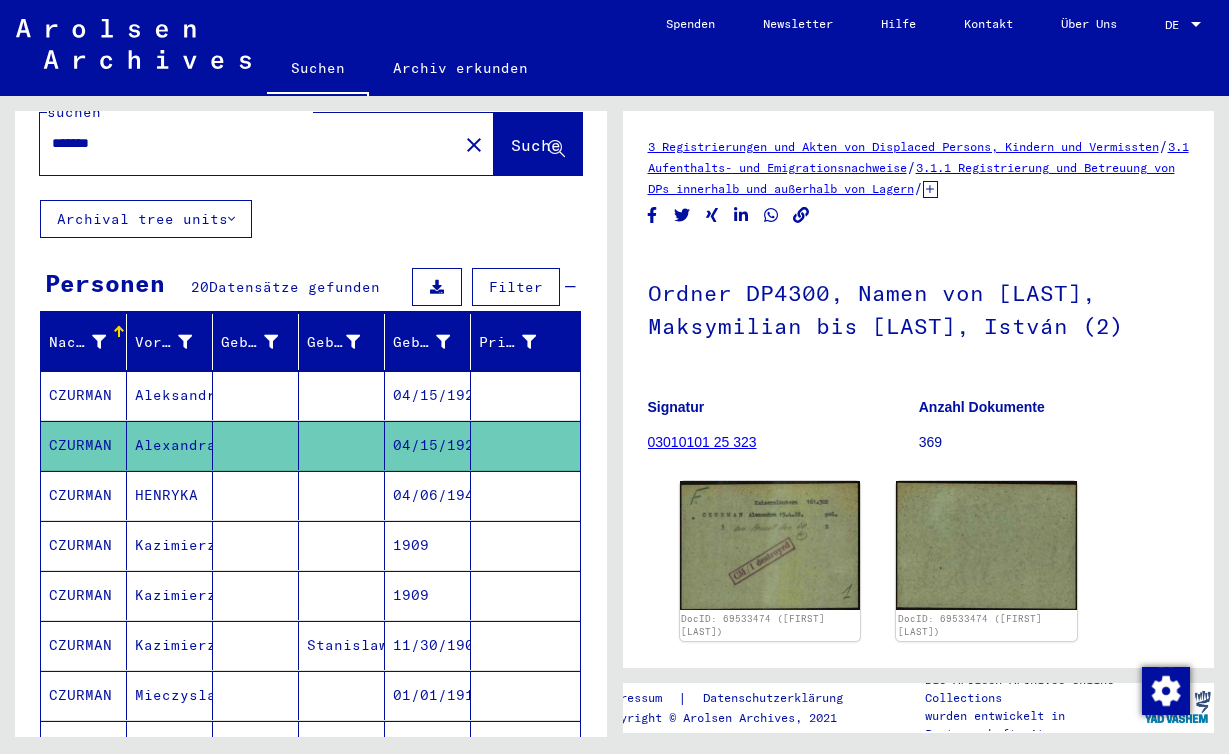scroll, scrollTop: 0, scrollLeft: 0, axis: both 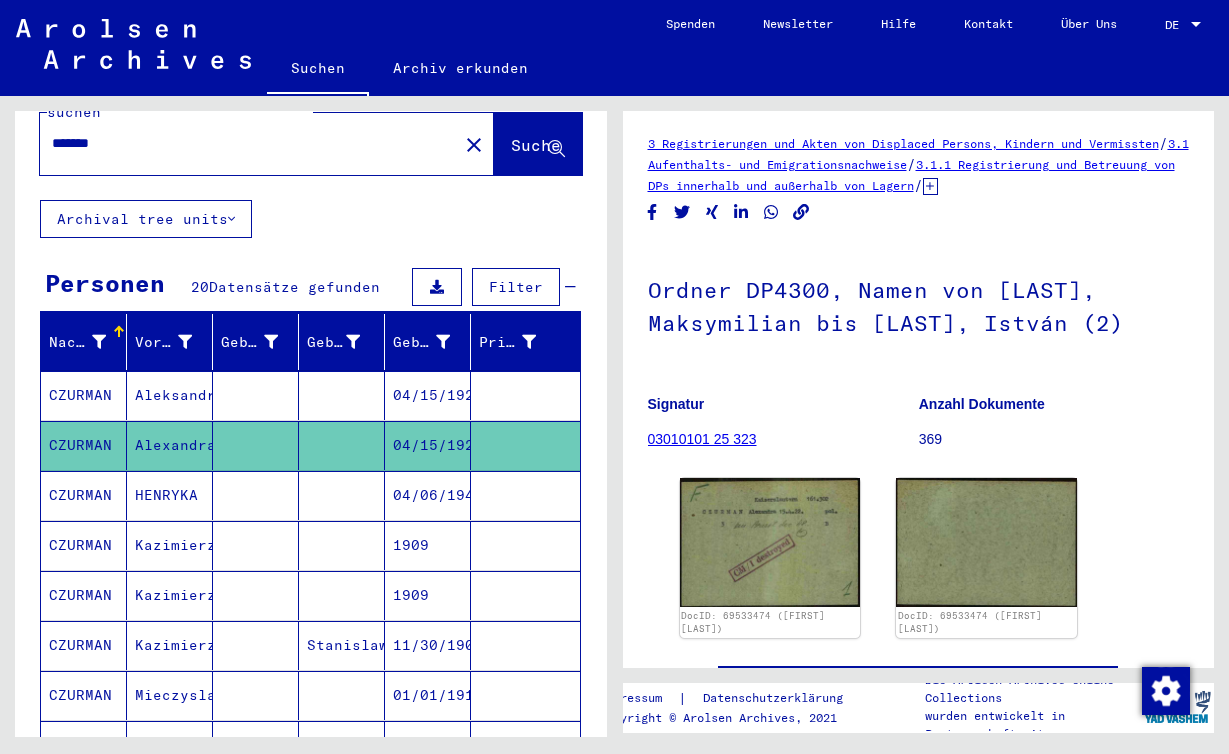 click on "Aleksandra" at bounding box center (170, 445) 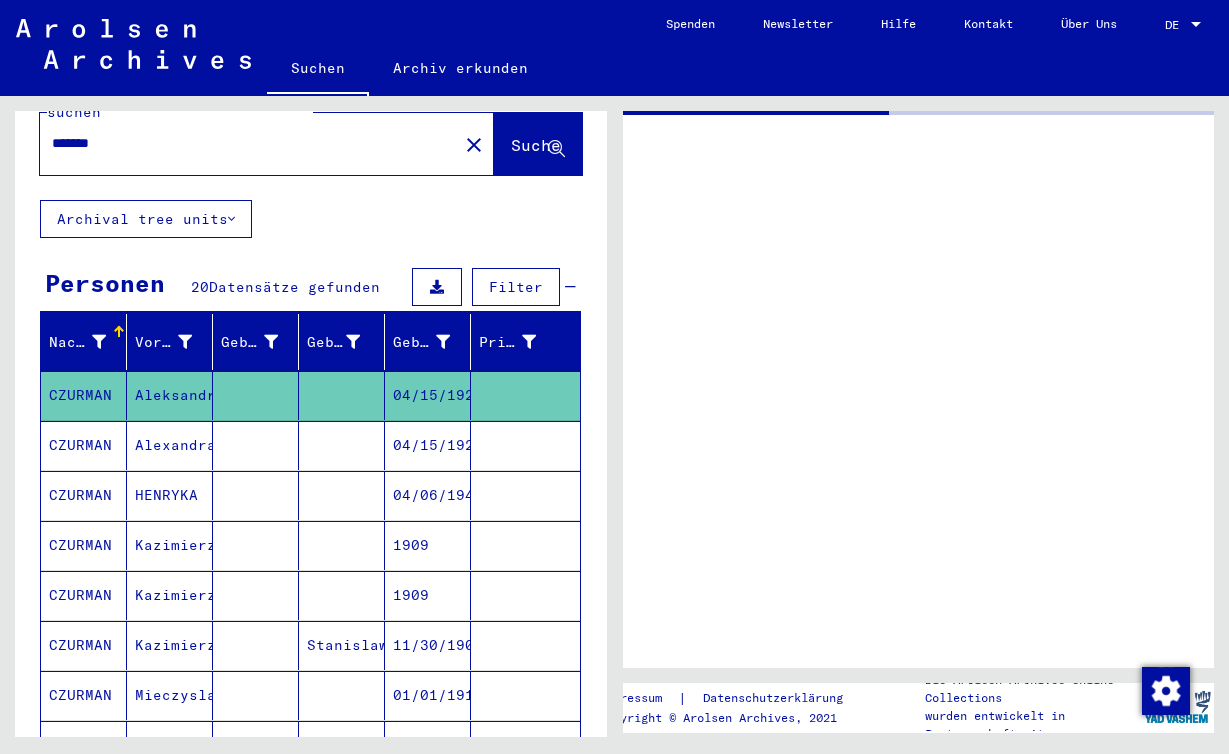 scroll, scrollTop: 0, scrollLeft: 0, axis: both 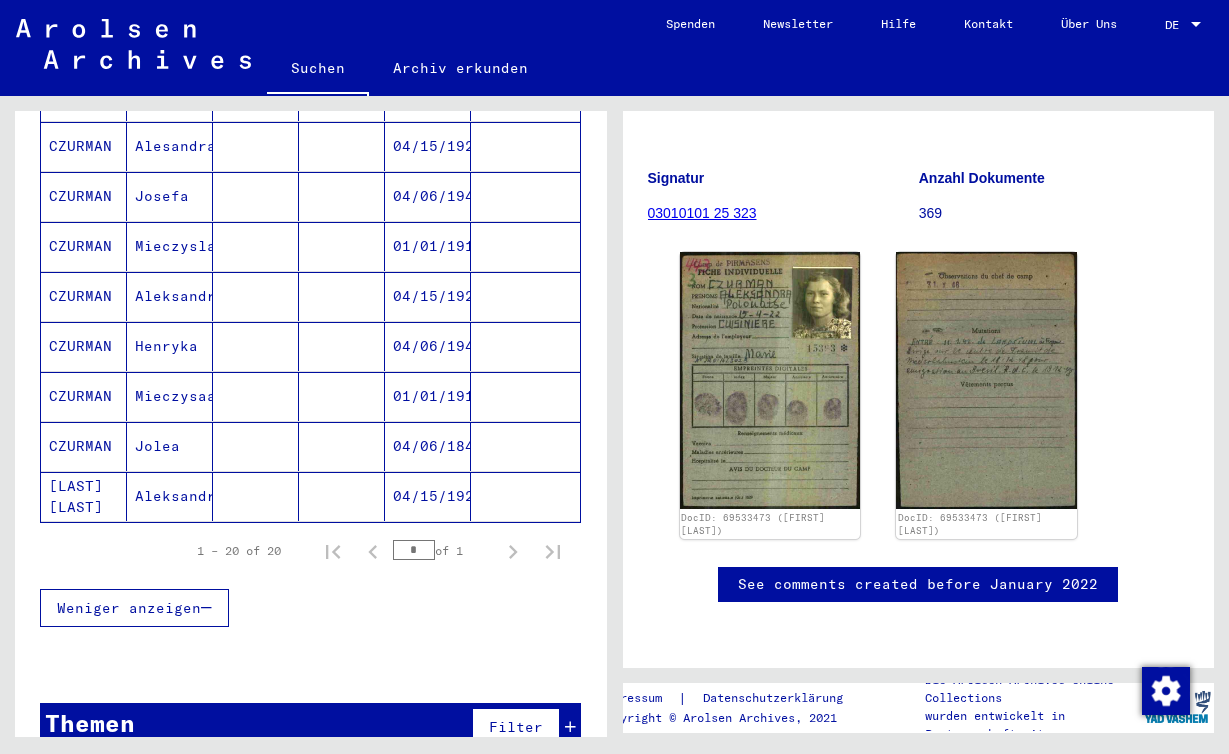 click on "Aleksandra" 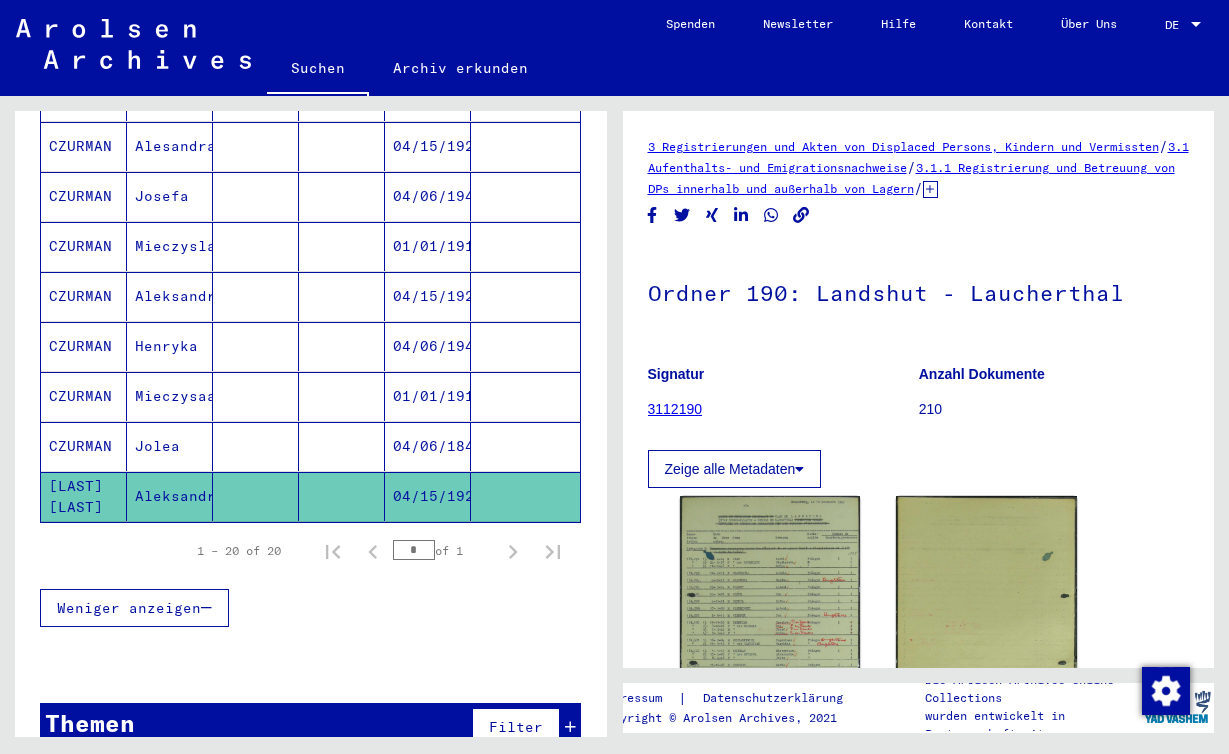 scroll, scrollTop: 0, scrollLeft: 0, axis: both 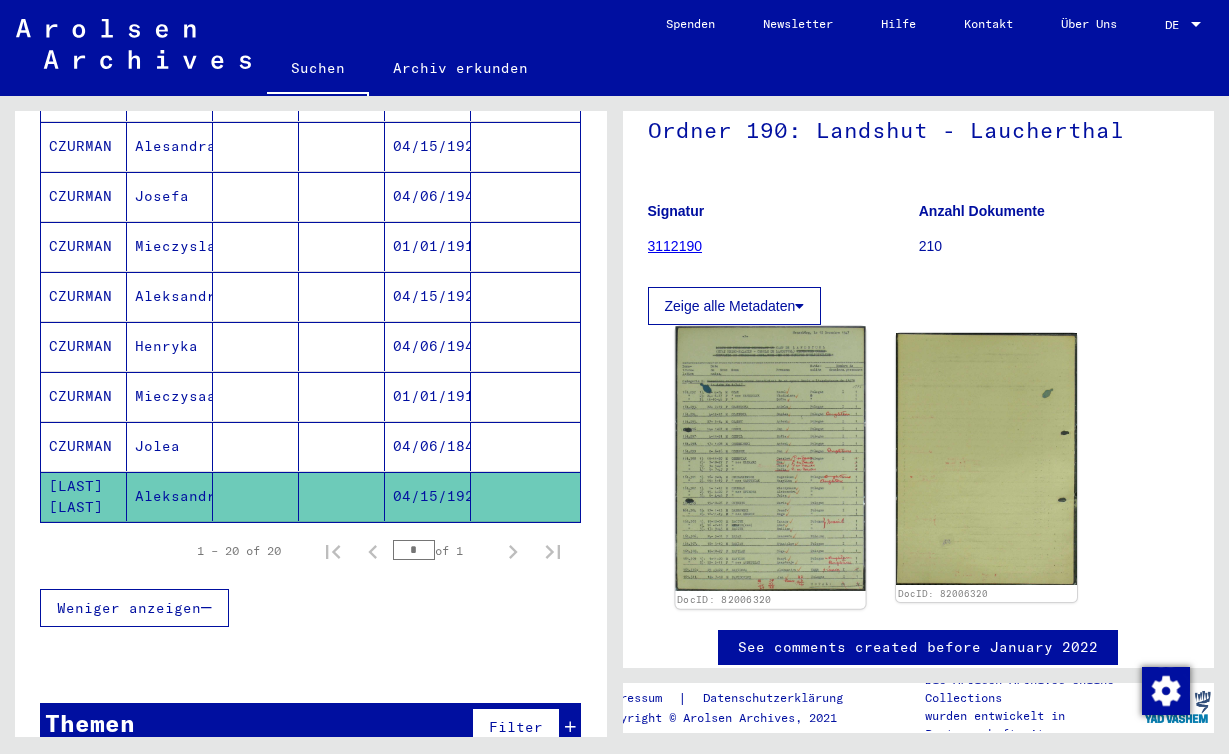 click 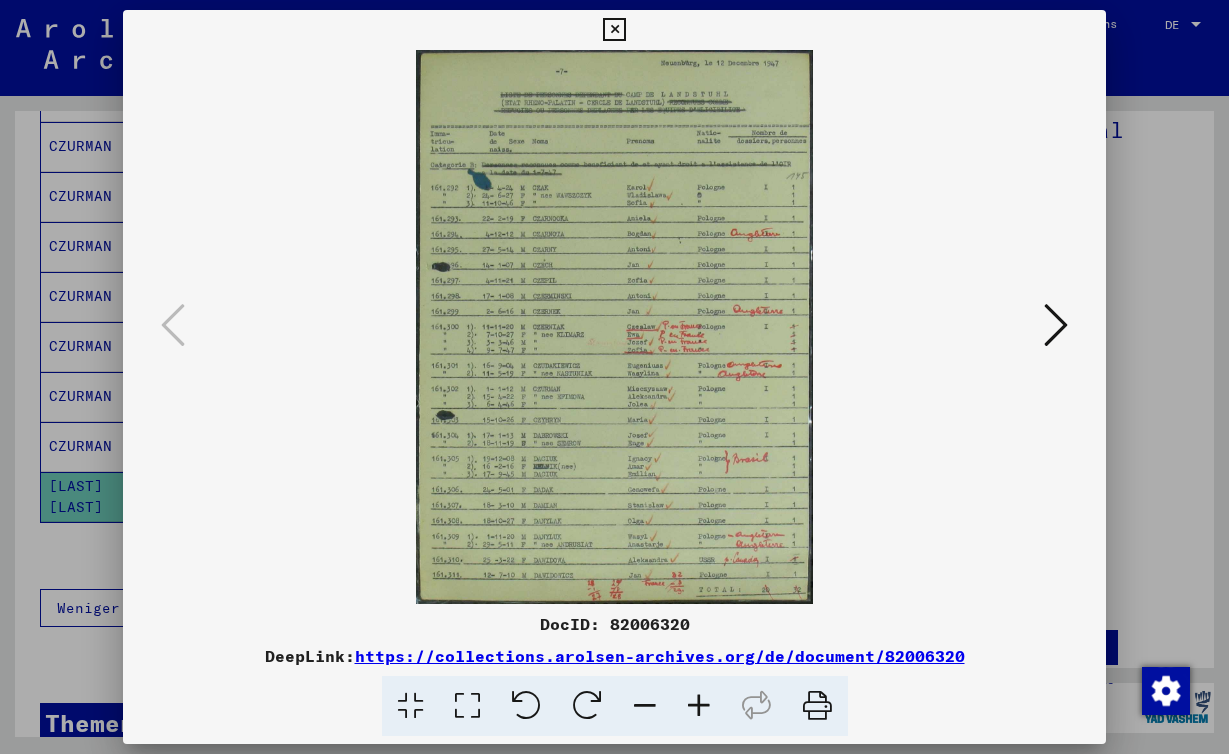 click at bounding box center (614, 327) 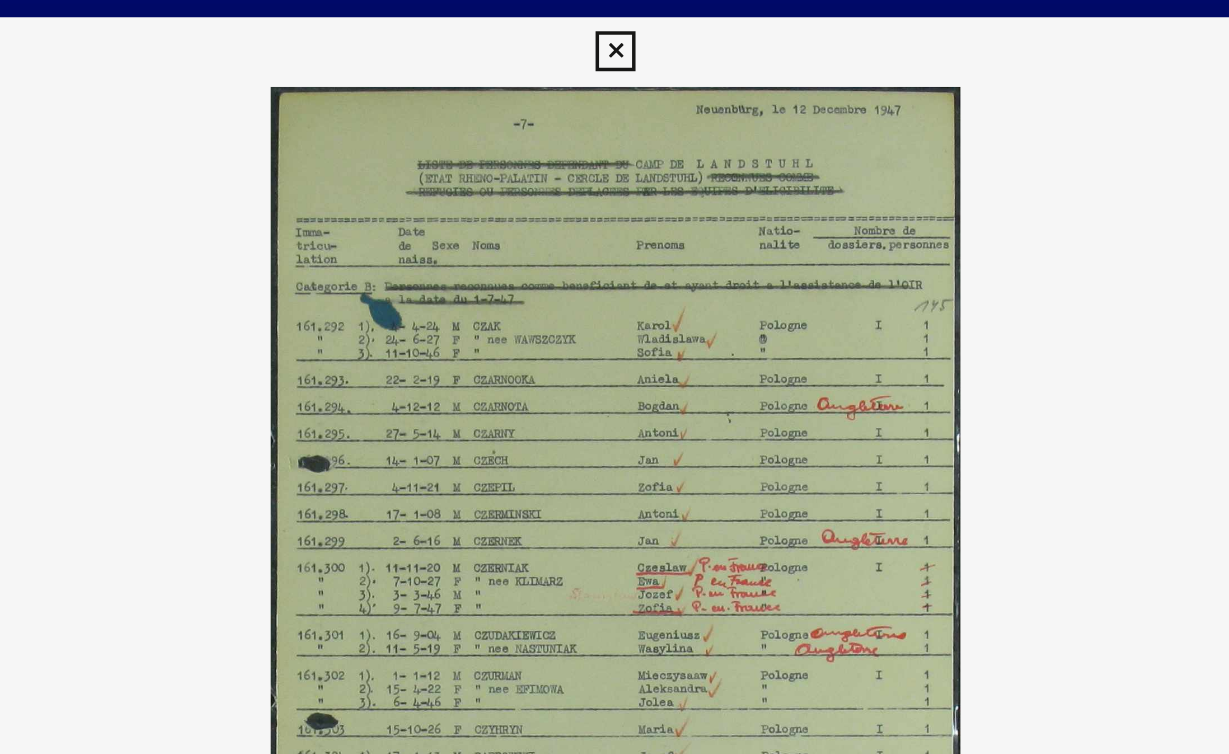 scroll, scrollTop: 0, scrollLeft: 0, axis: both 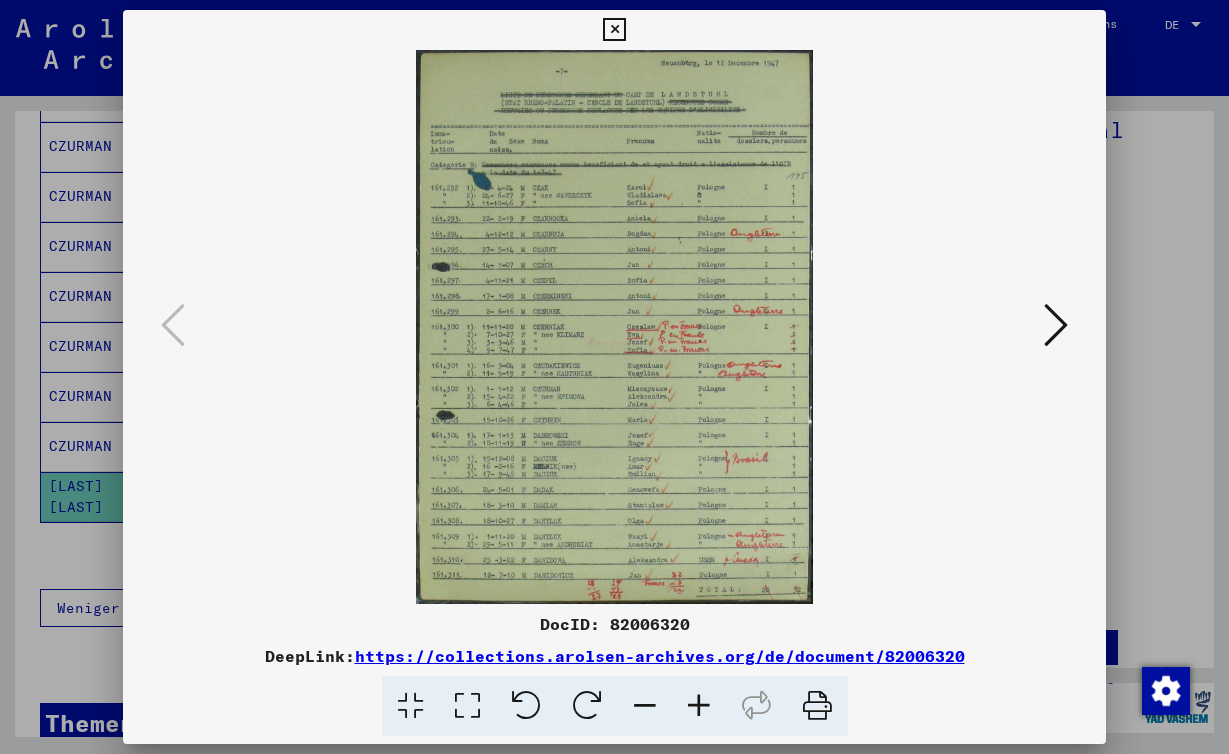 click at bounding box center (1056, 325) 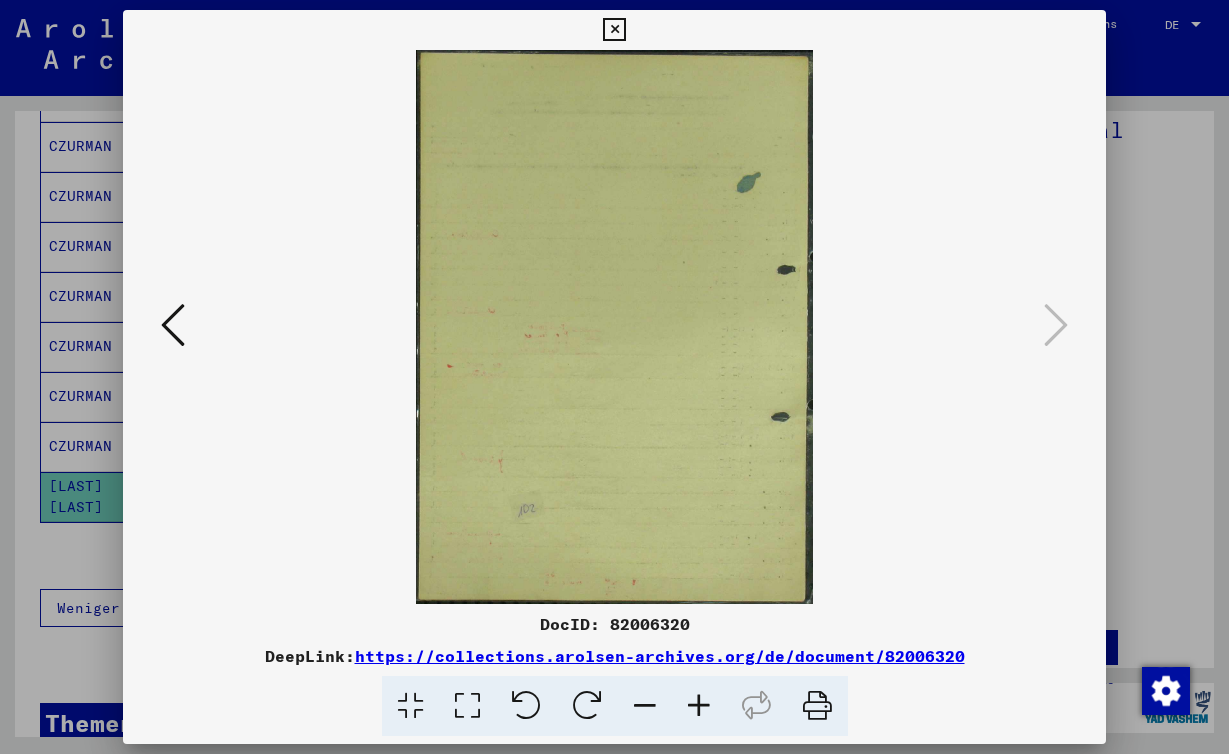 click at bounding box center (614, 30) 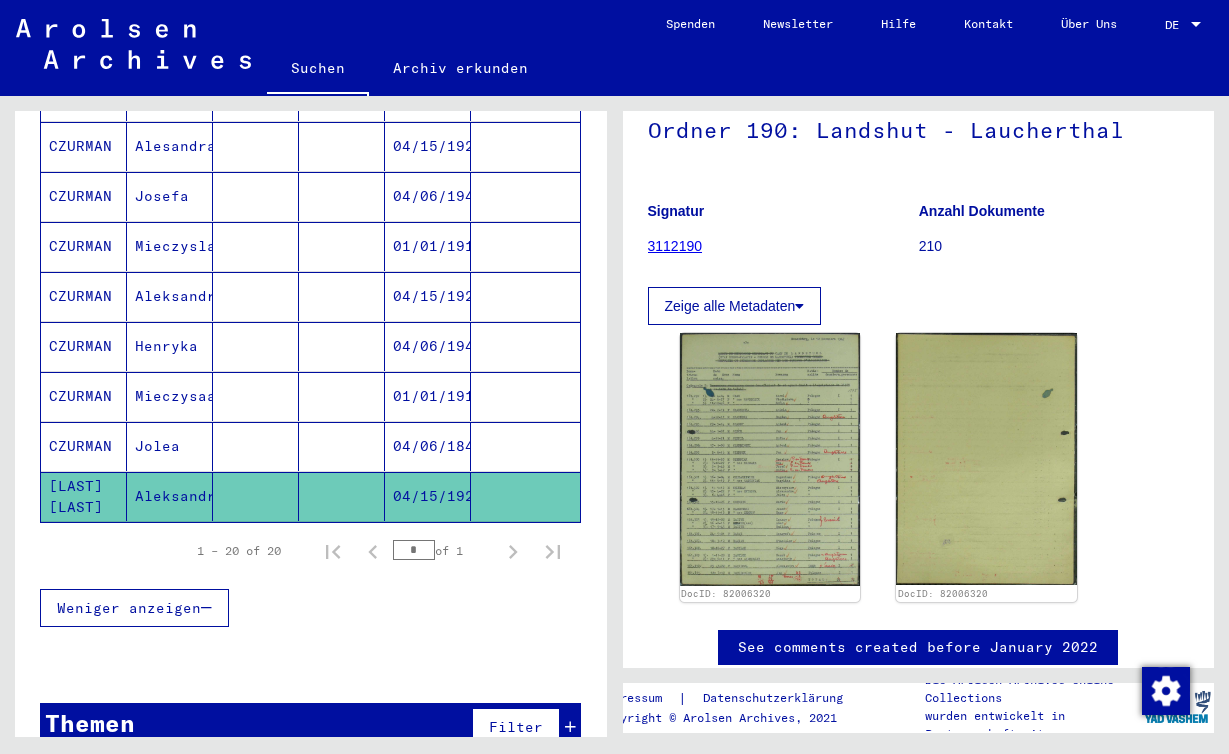 click on "Jolea" at bounding box center (170, 496) 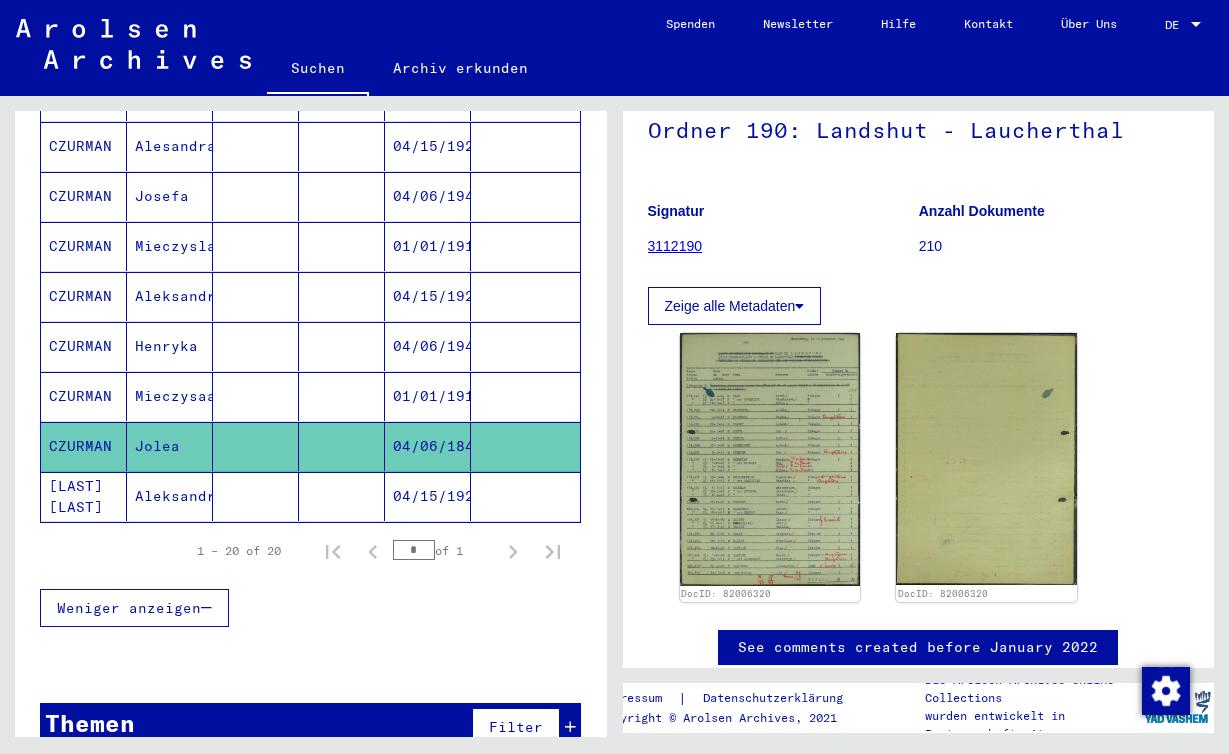 click on "Jolea" 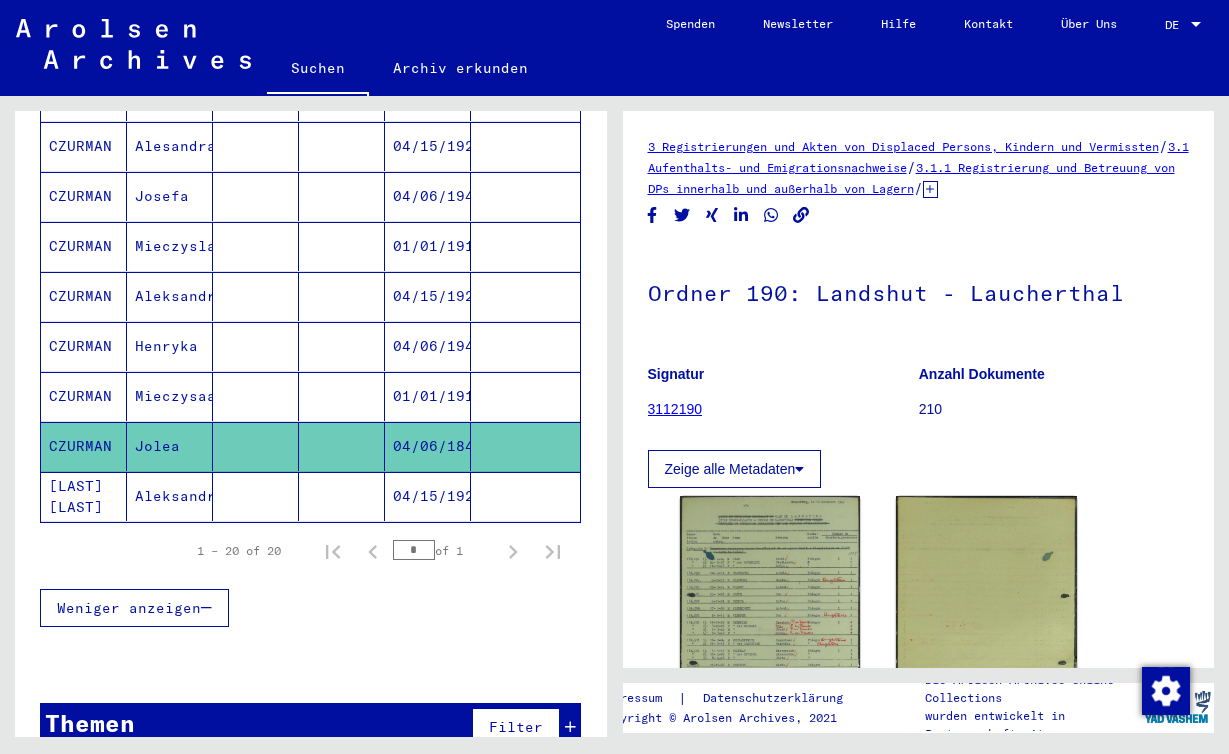 scroll, scrollTop: 0, scrollLeft: 0, axis: both 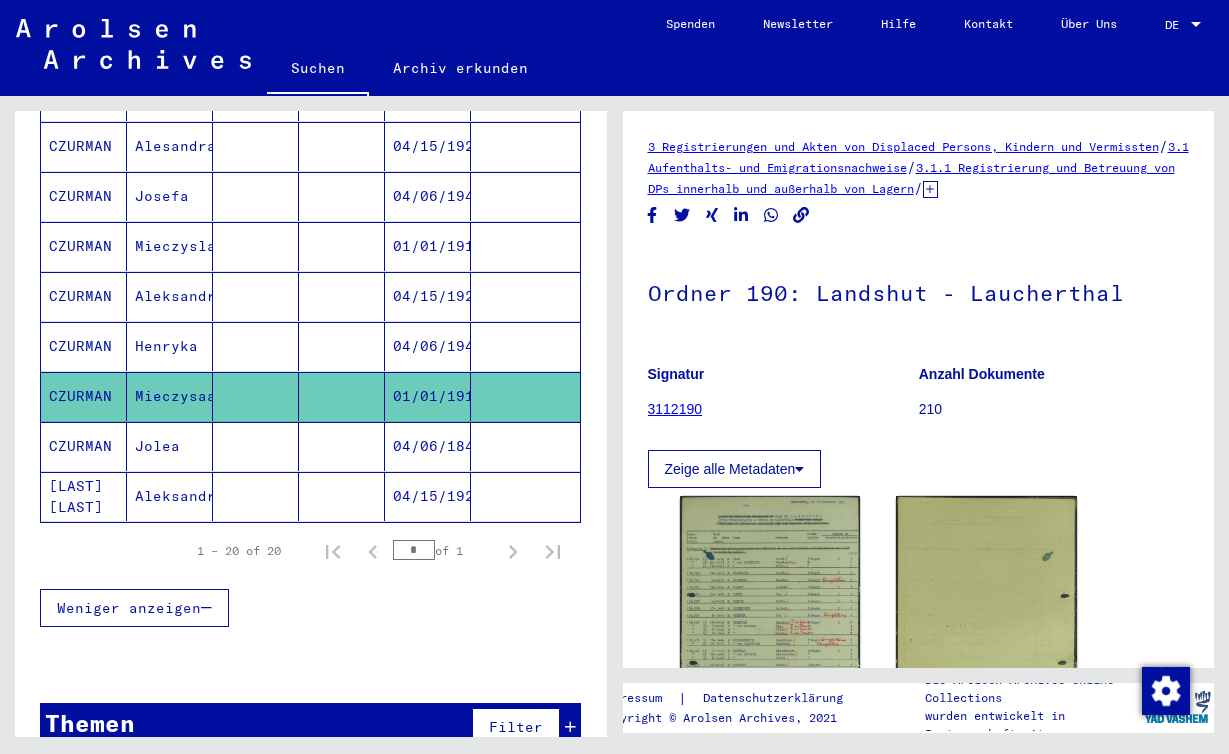click on "Mieczysaaw" 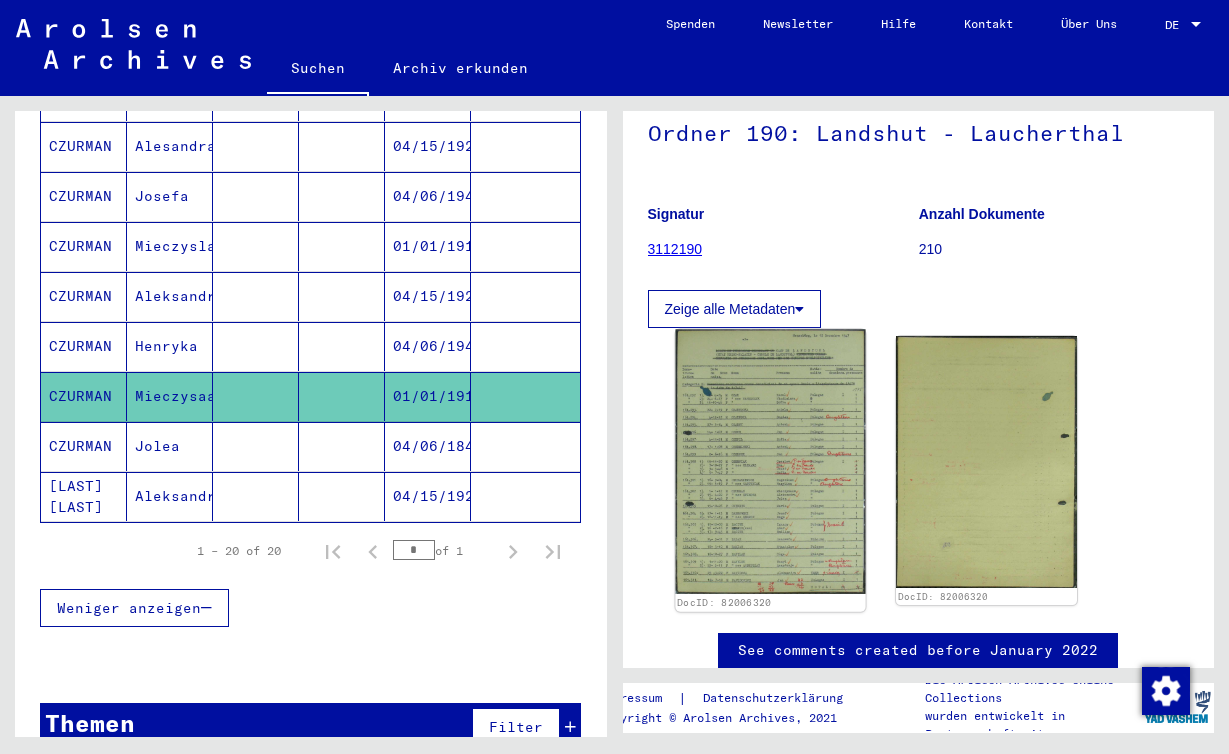 scroll, scrollTop: 162, scrollLeft: 0, axis: vertical 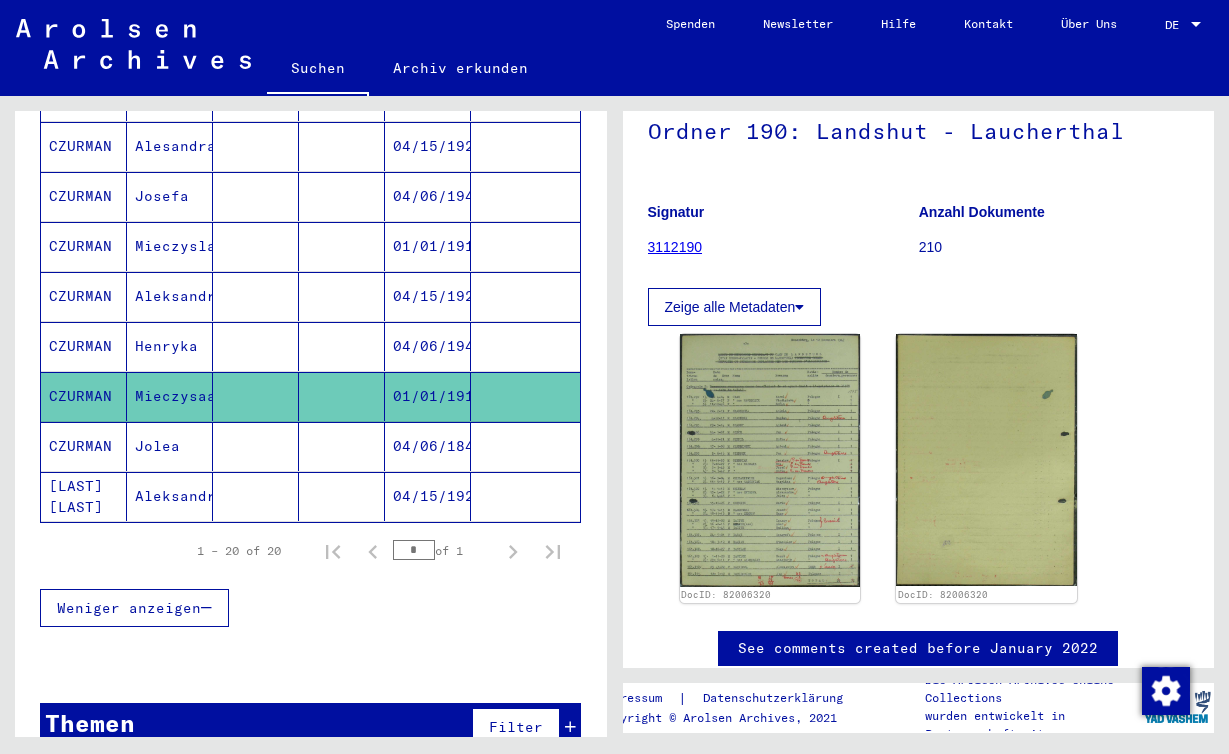 click on "Henryka" at bounding box center [170, 396] 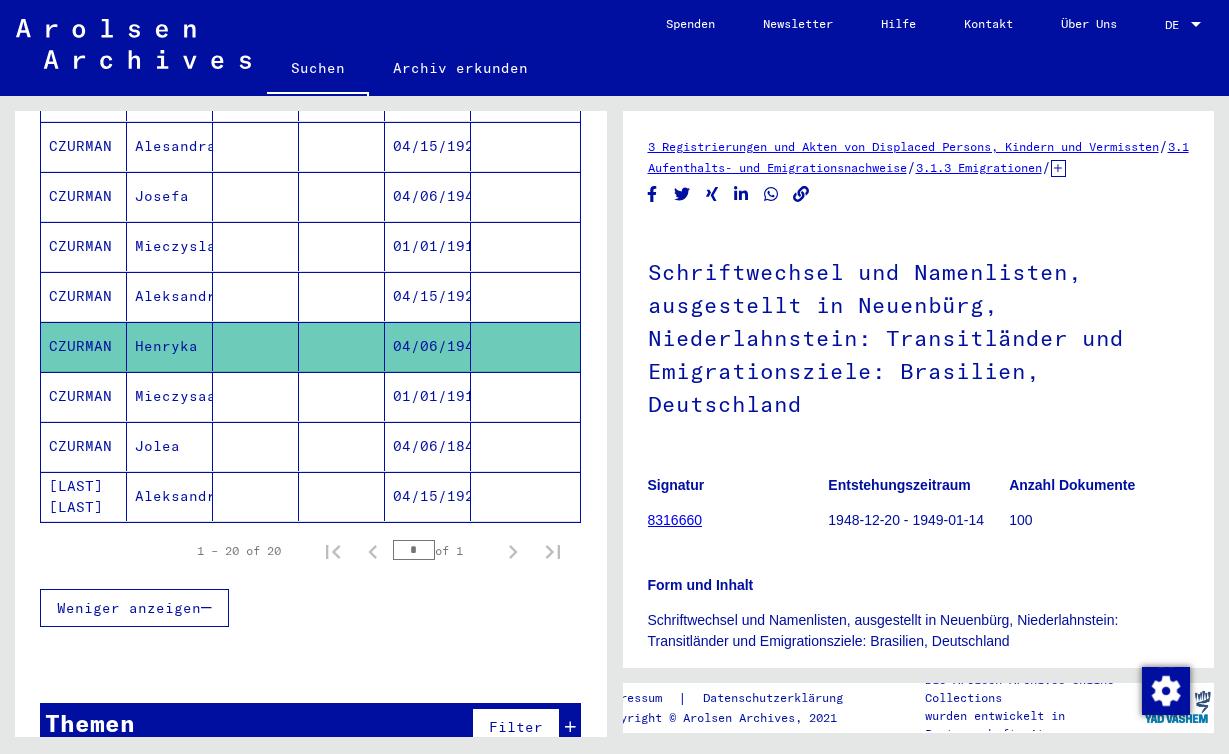 scroll, scrollTop: 0, scrollLeft: 0, axis: both 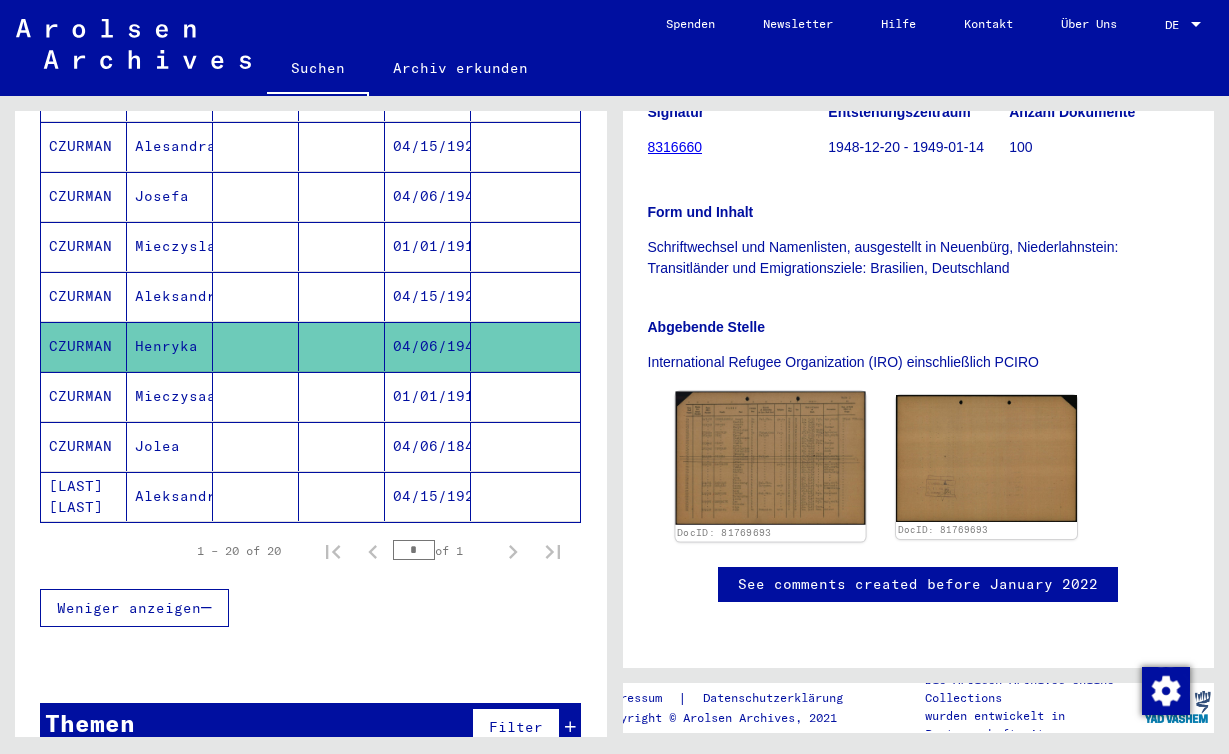 click 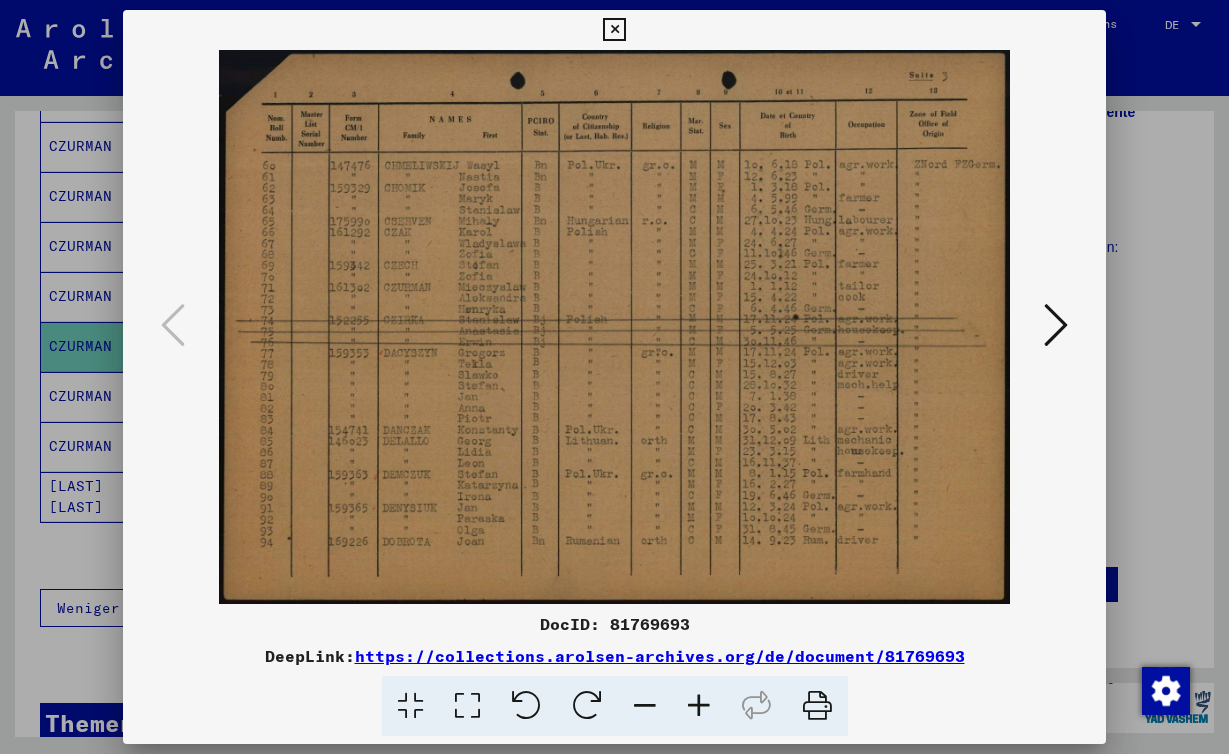 click at bounding box center [614, 327] 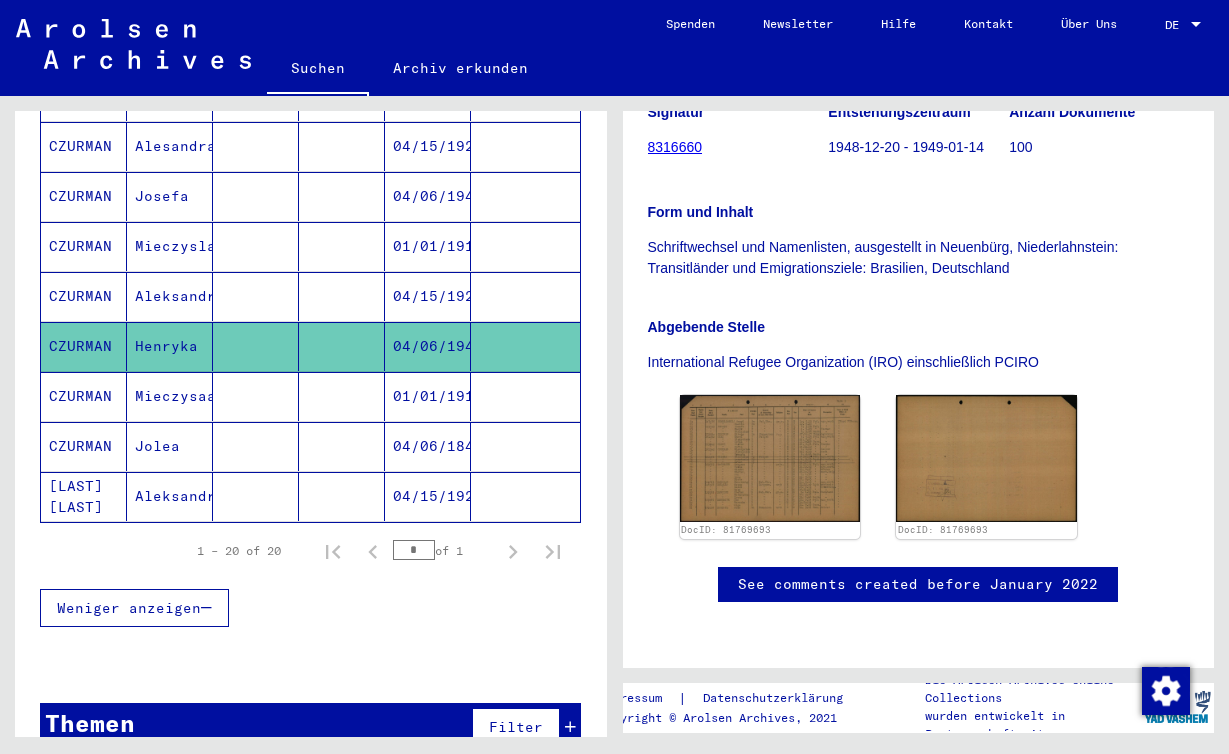 click on "Aleksandra" at bounding box center [170, 346] 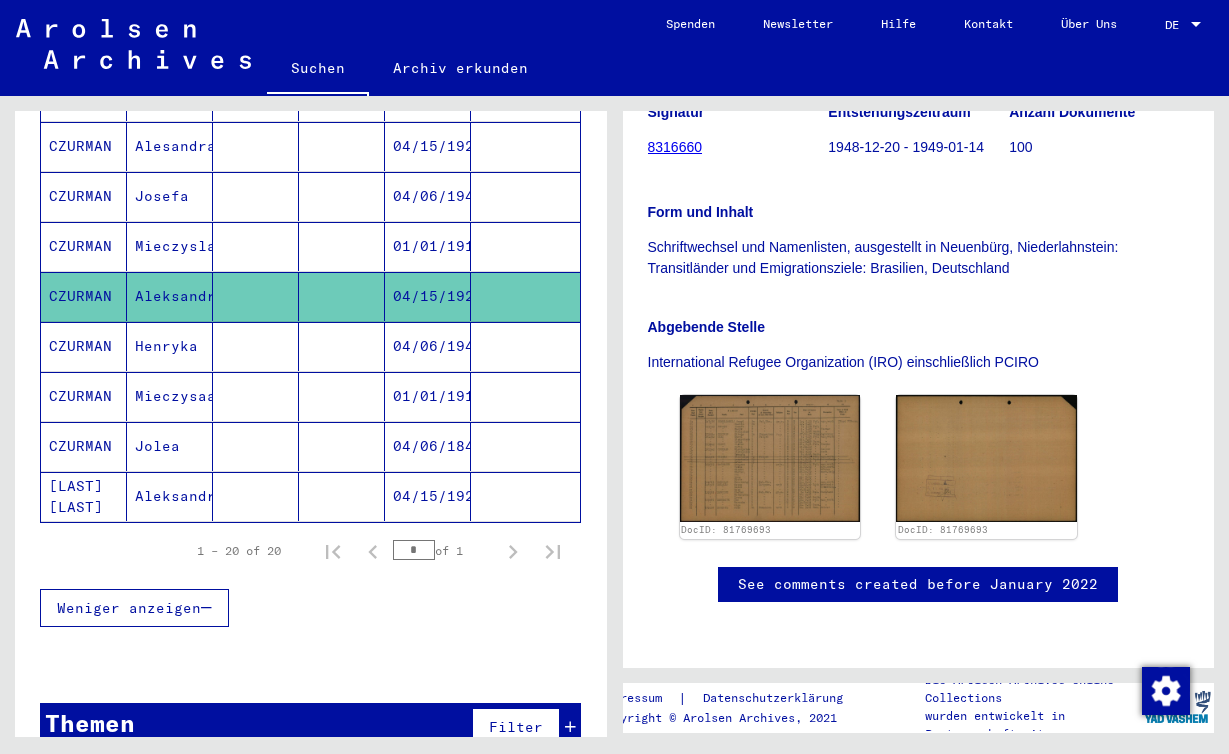 click on "Aleksandra" 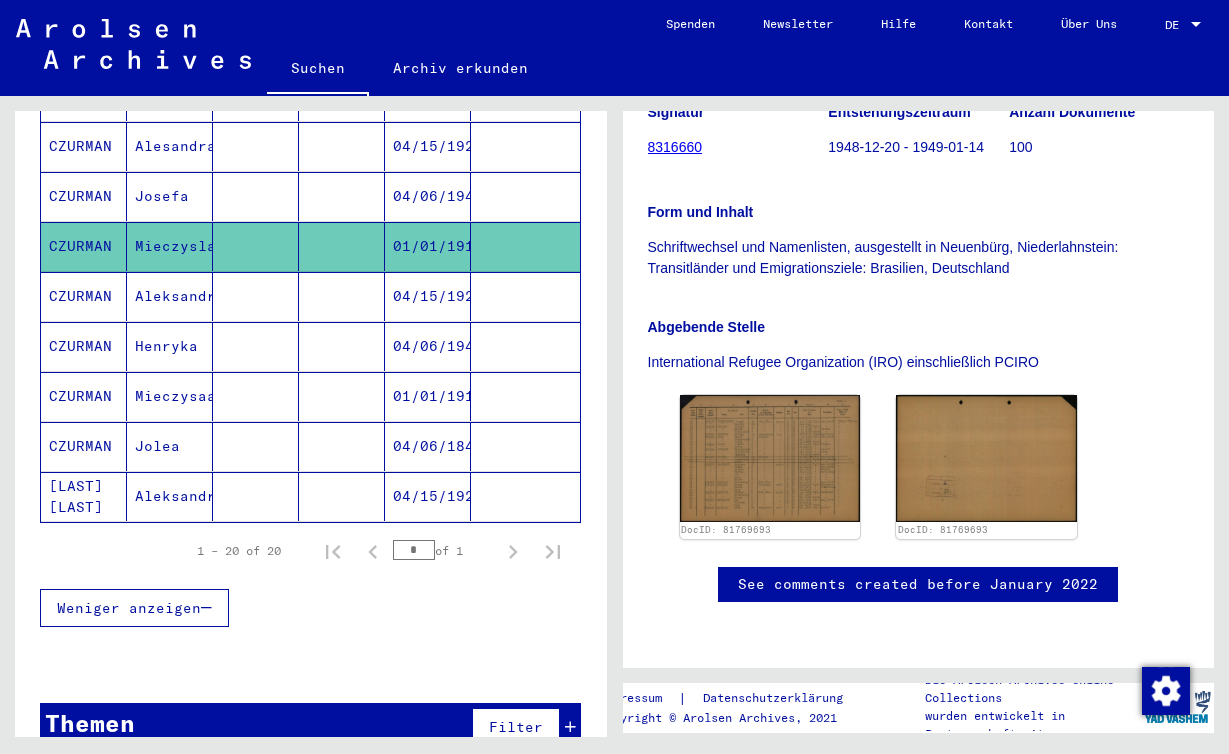 click on "Mieczyslaw" 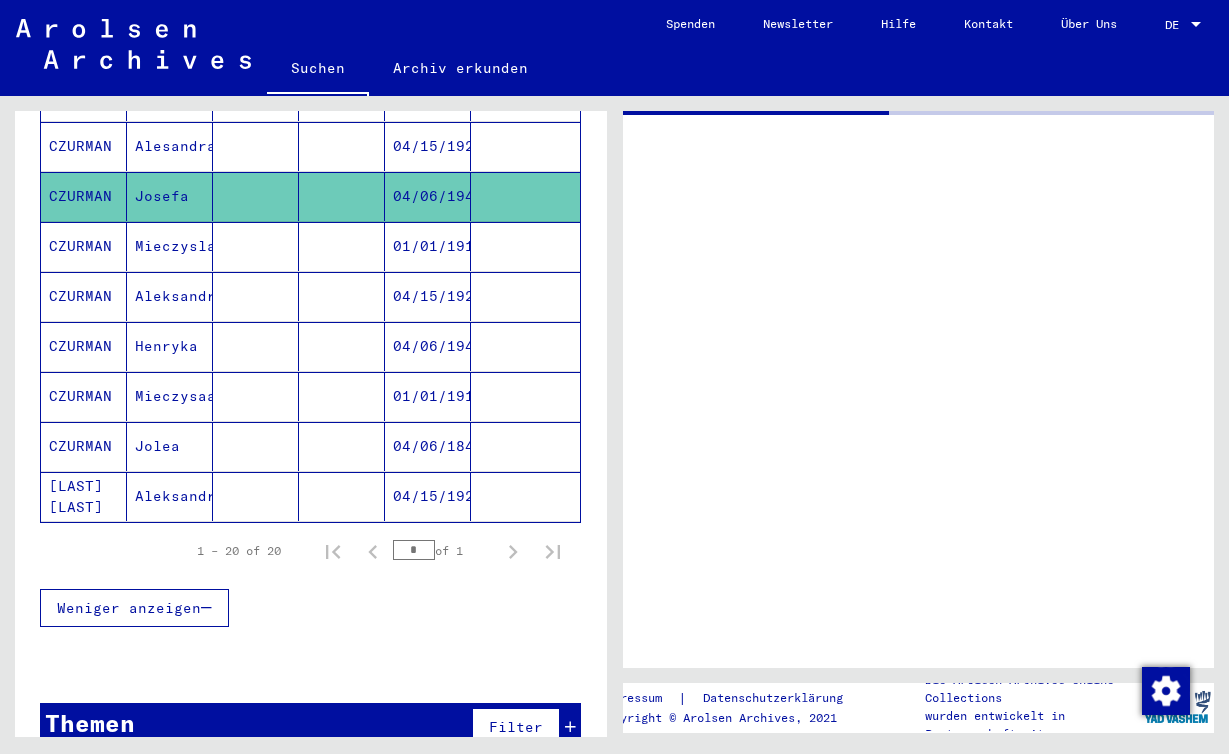 scroll, scrollTop: 0, scrollLeft: 0, axis: both 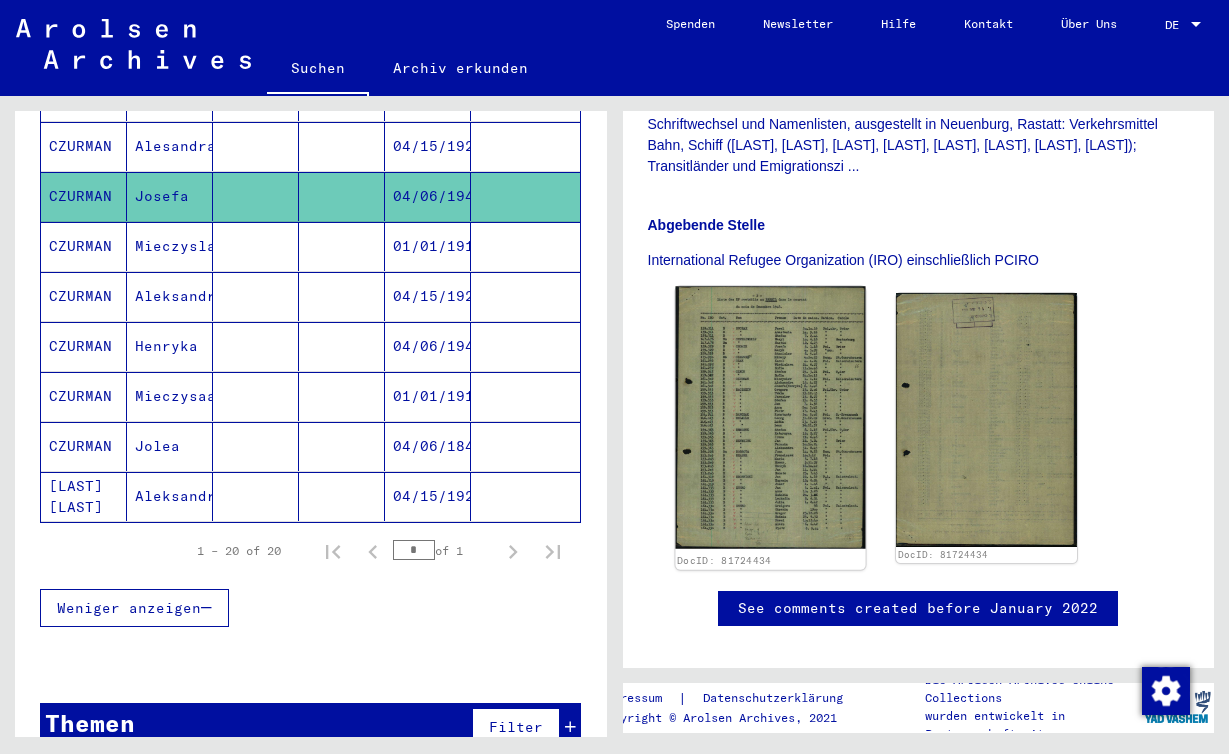 click 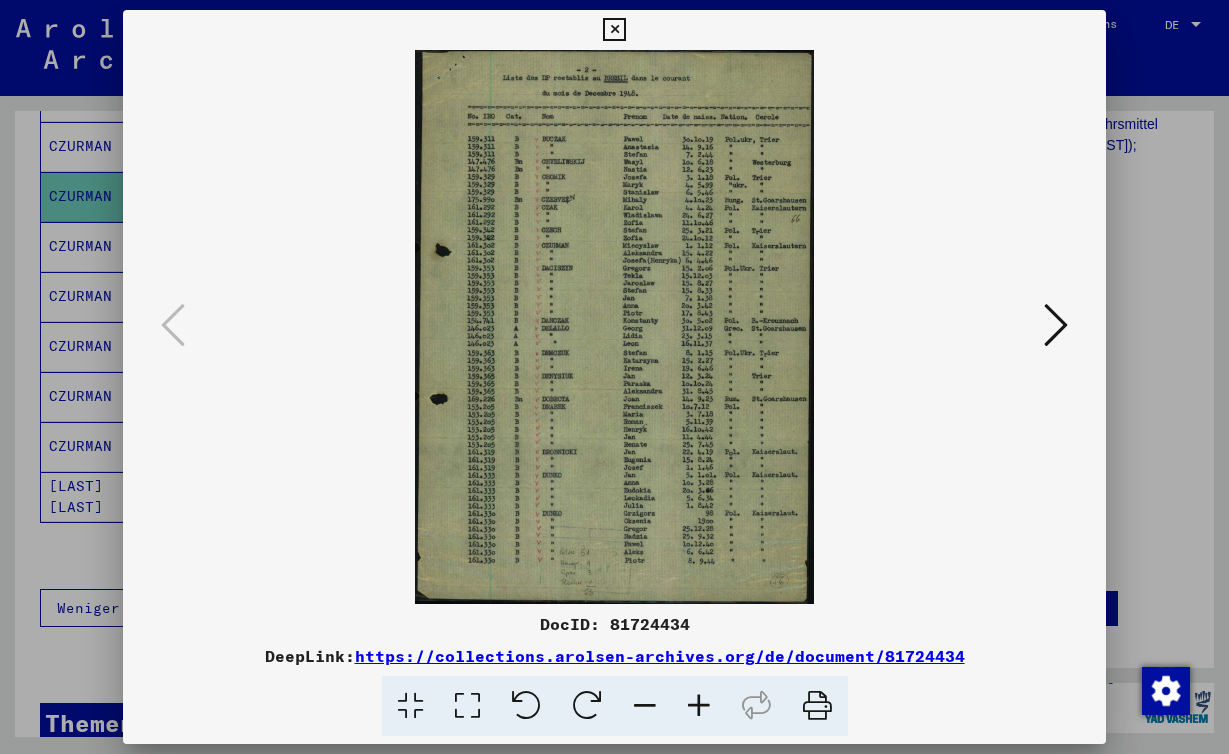 click at bounding box center (614, 327) 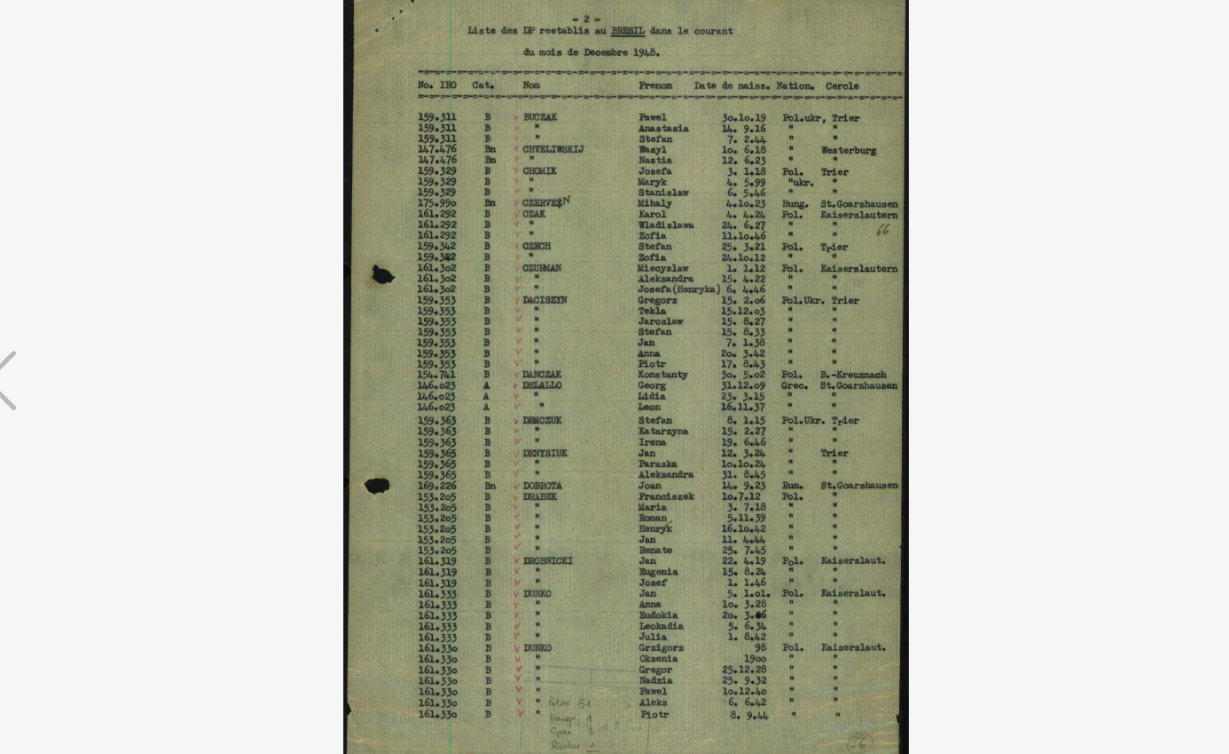 type 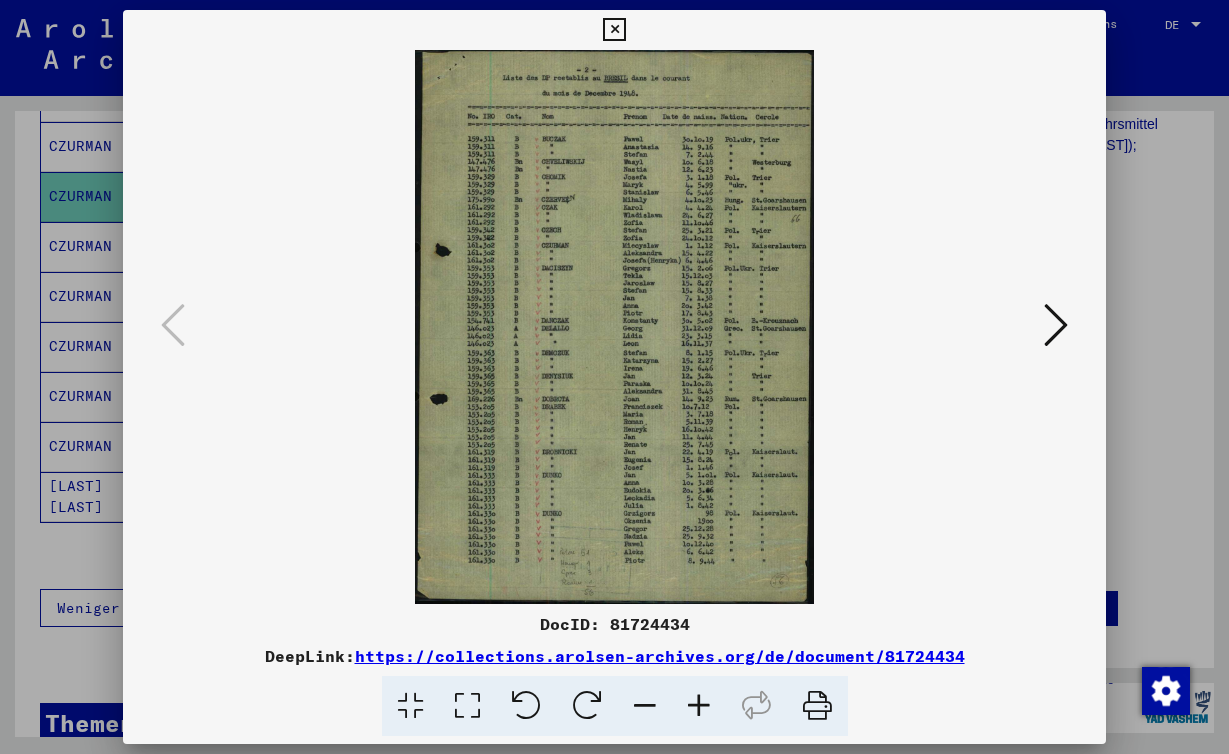 click at bounding box center (614, 30) 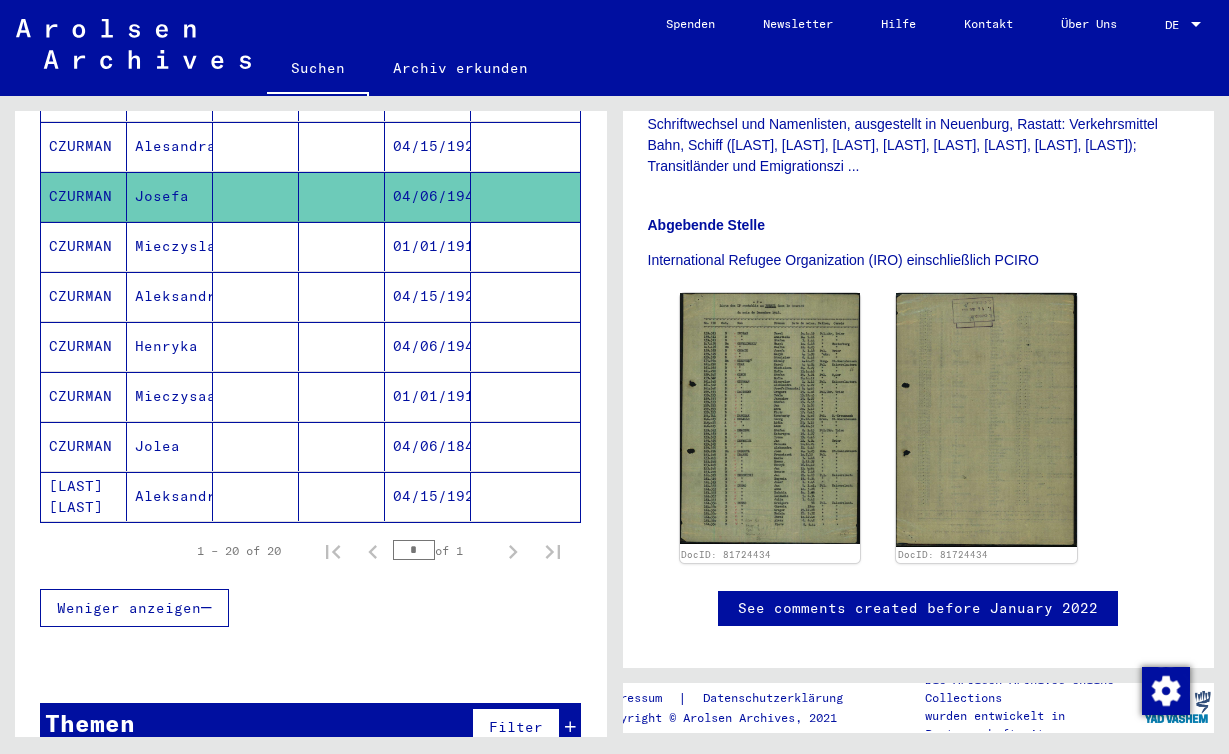 click on "Alesandra" at bounding box center [170, 196] 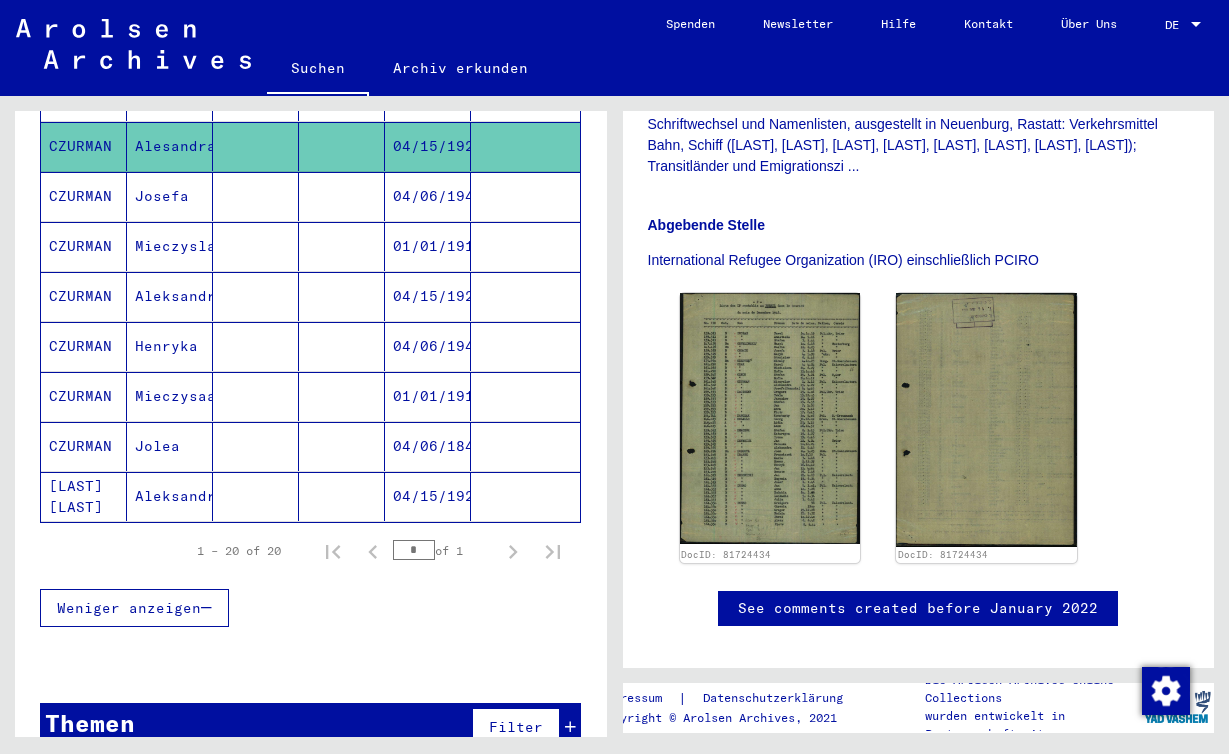 click on "Alesandra" 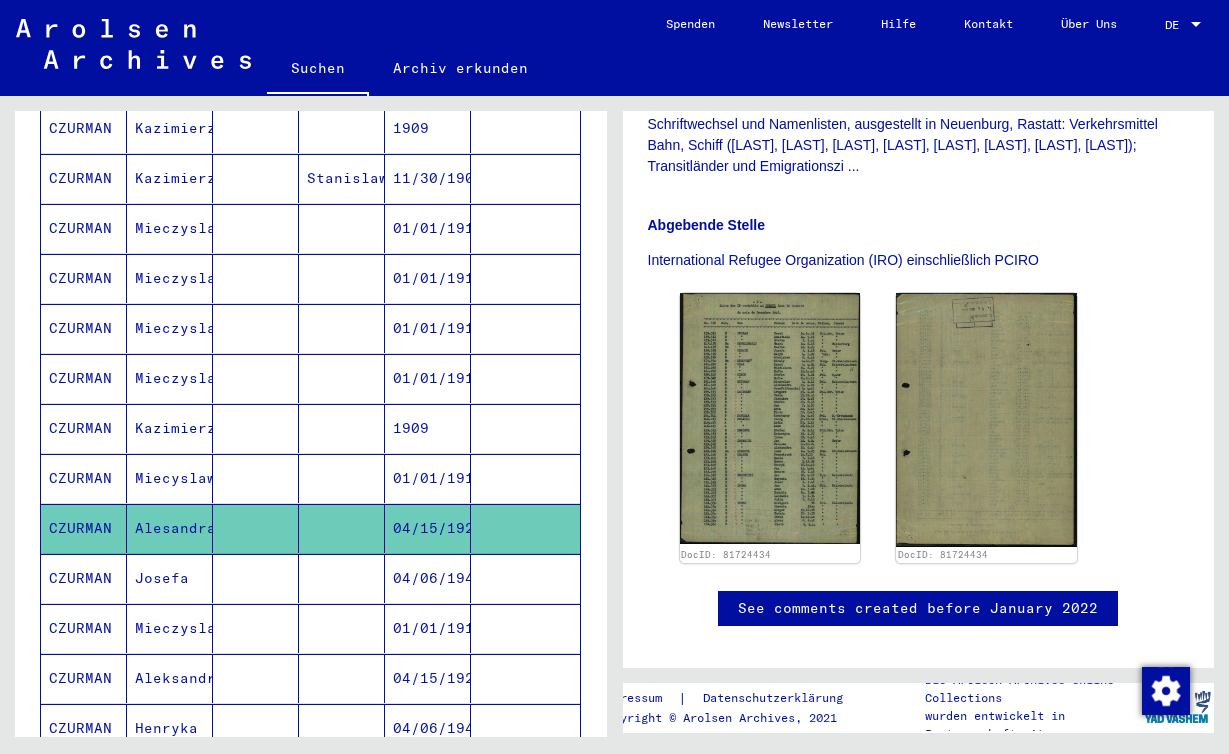 scroll, scrollTop: 524, scrollLeft: 0, axis: vertical 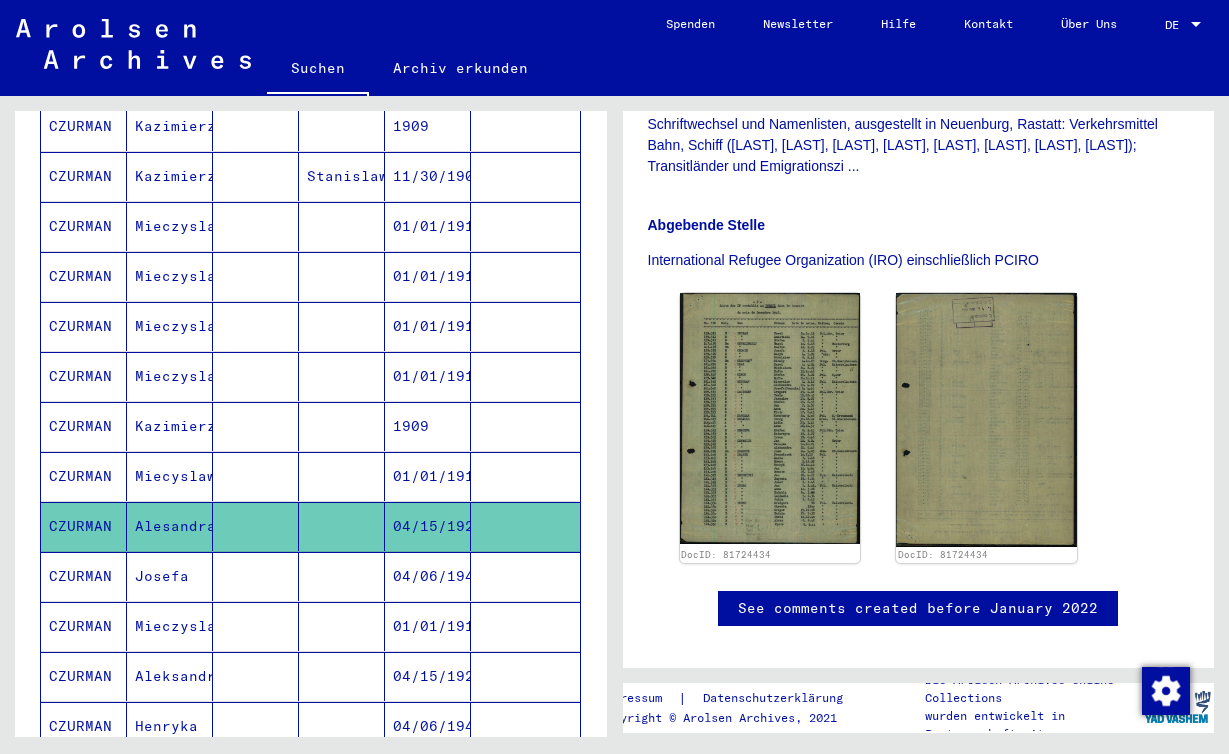 click on "Miecyslaw" at bounding box center (170, 526) 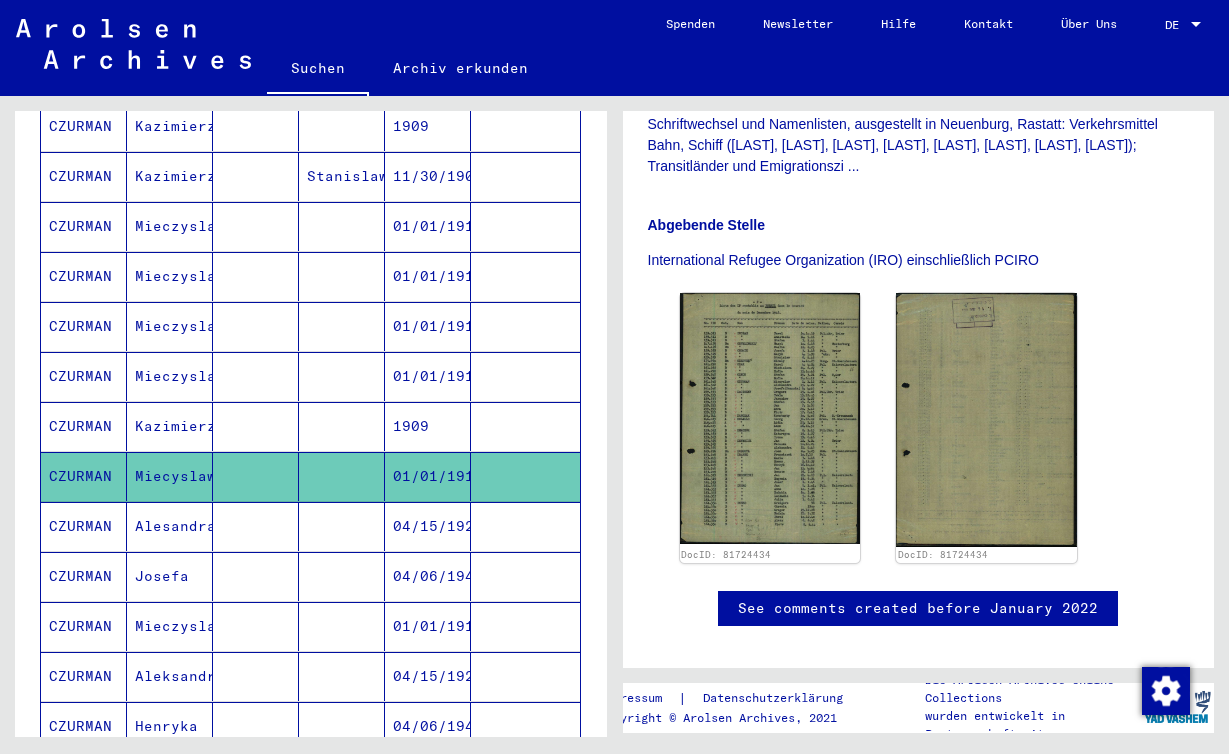click on "Miecyslaw" 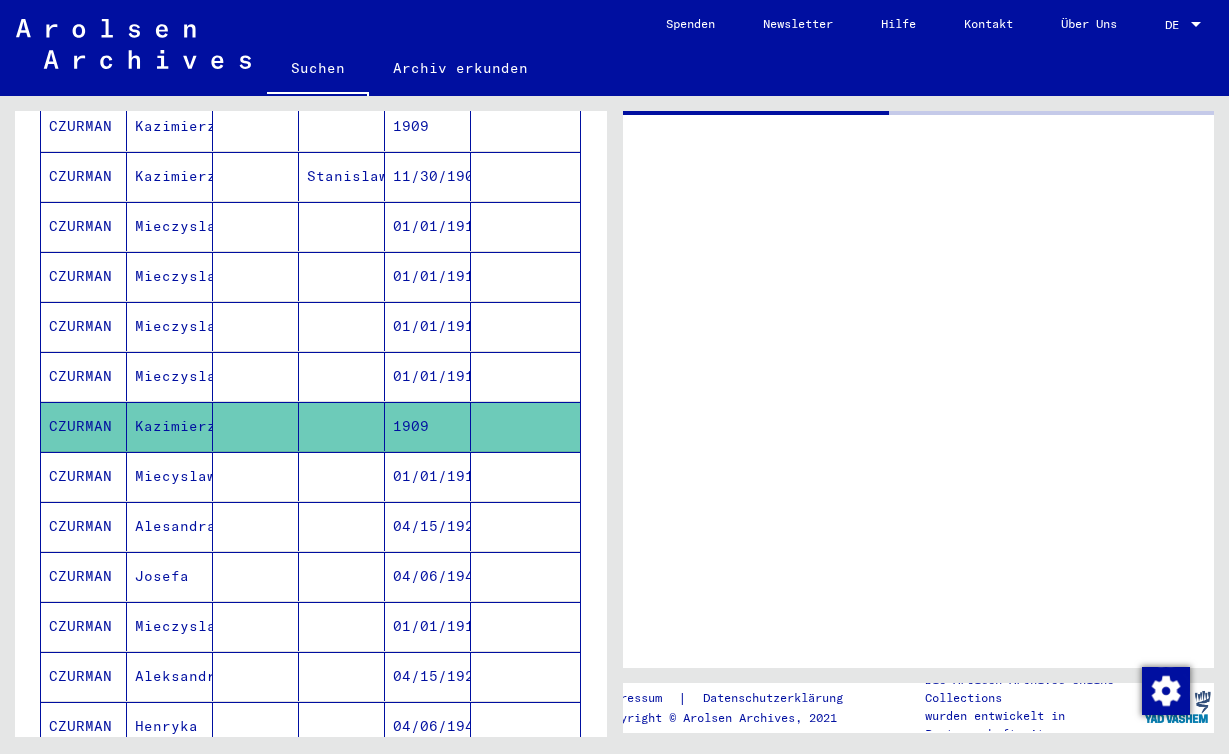 click on "CZURMAN" 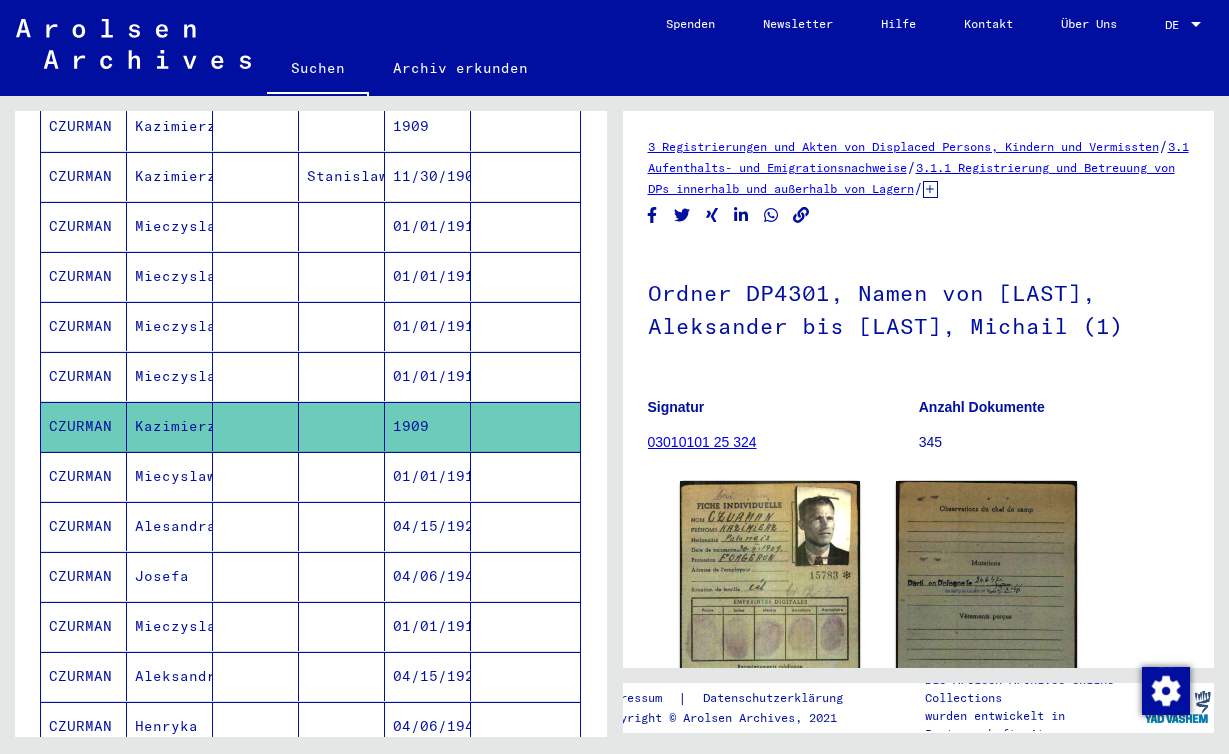 scroll, scrollTop: 0, scrollLeft: 0, axis: both 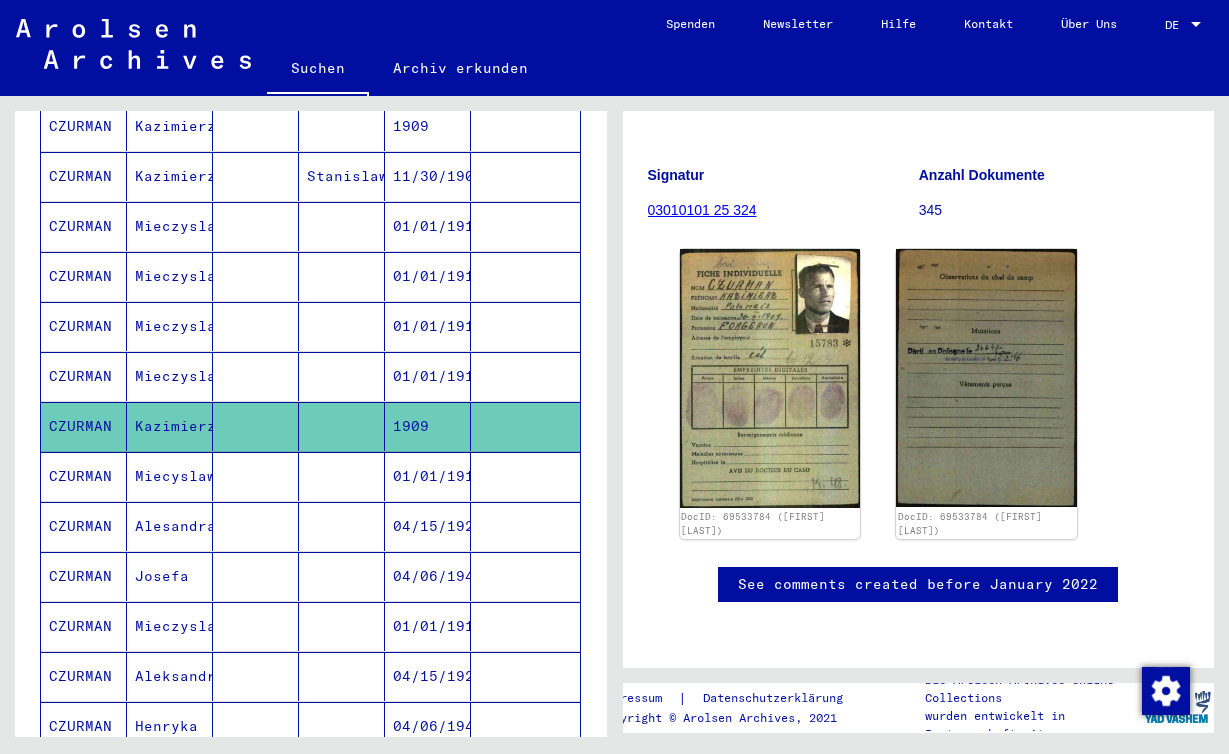 drag, startPoint x: 132, startPoint y: 405, endPoint x: 216, endPoint y: 407, distance: 84.0238 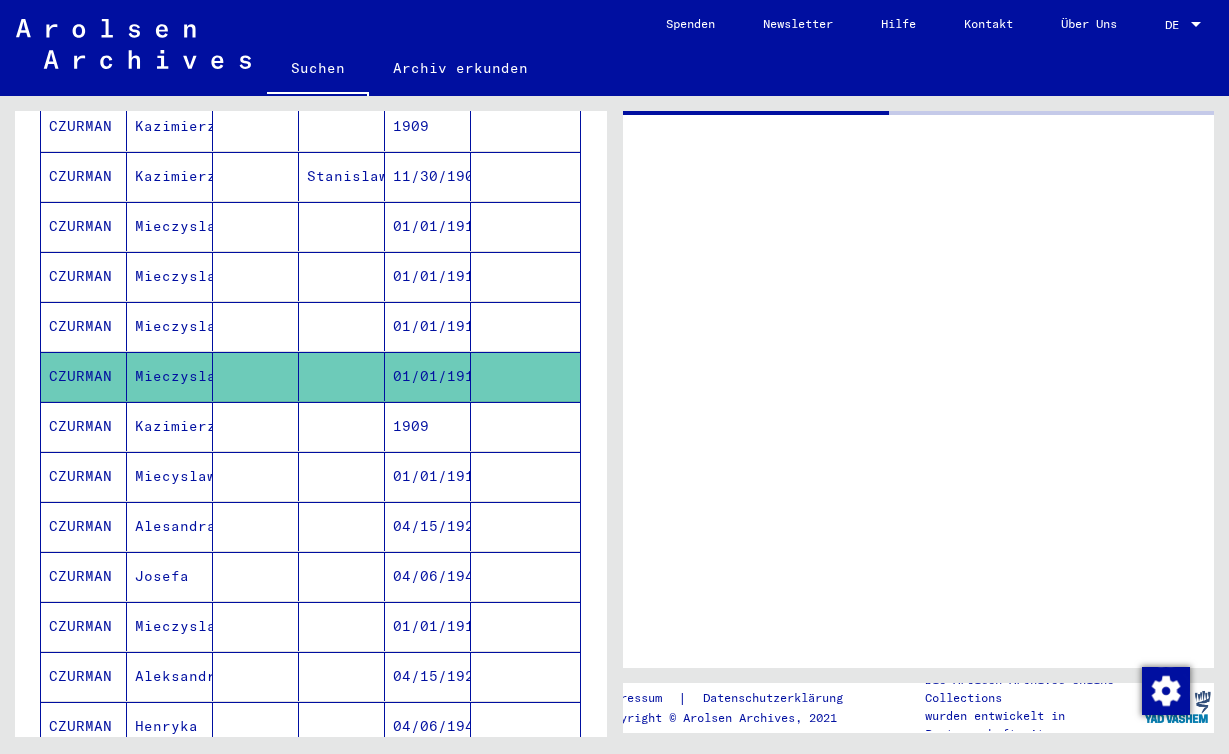 click on "CZURMAN" 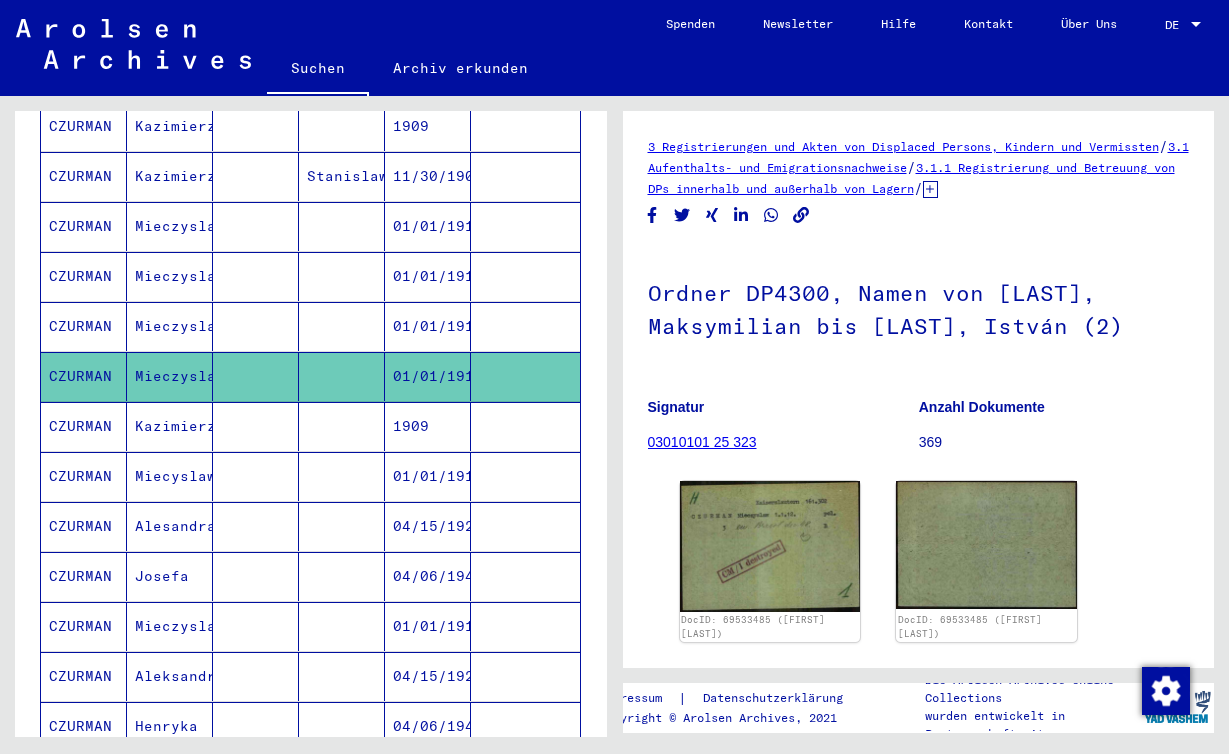 scroll, scrollTop: 0, scrollLeft: 0, axis: both 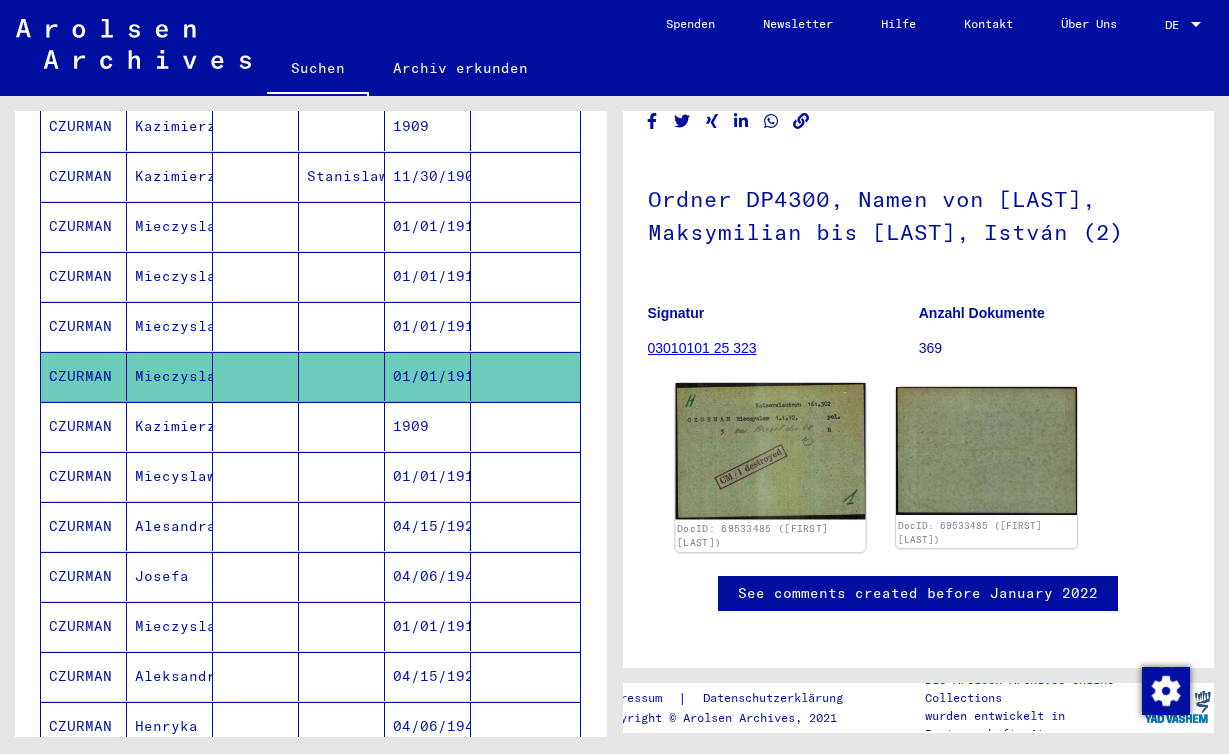 click 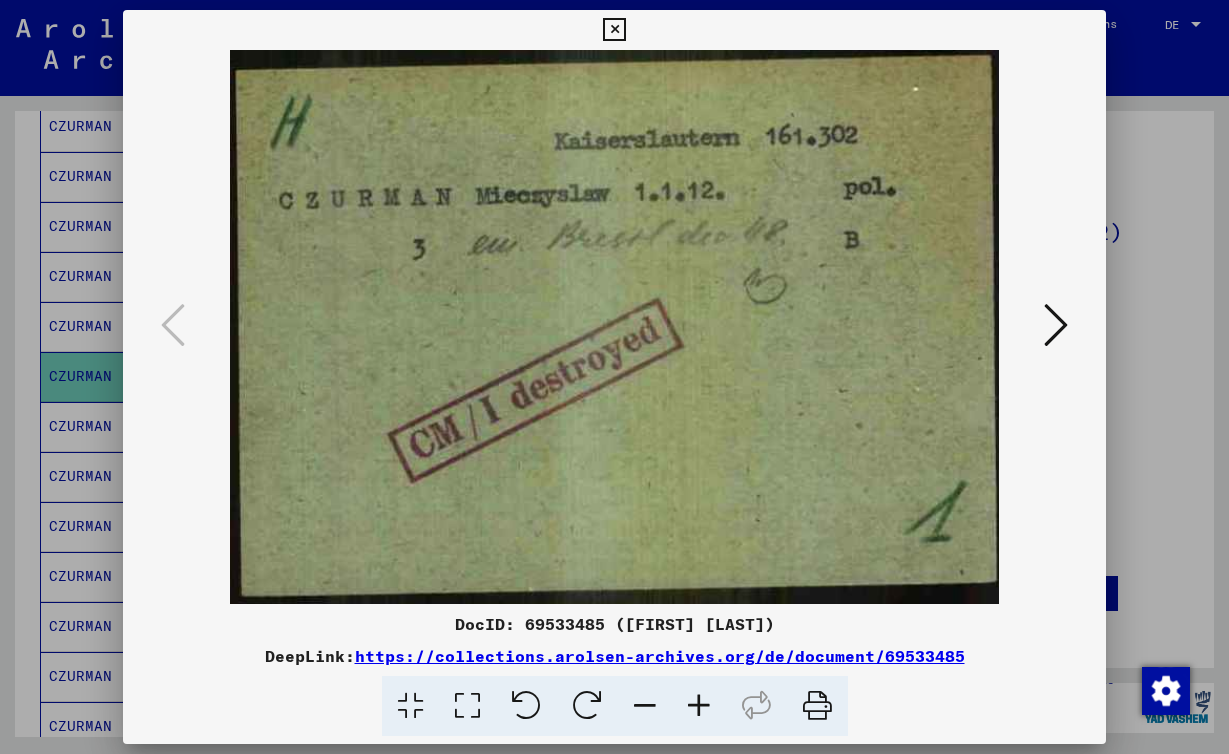 click at bounding box center [614, 327] 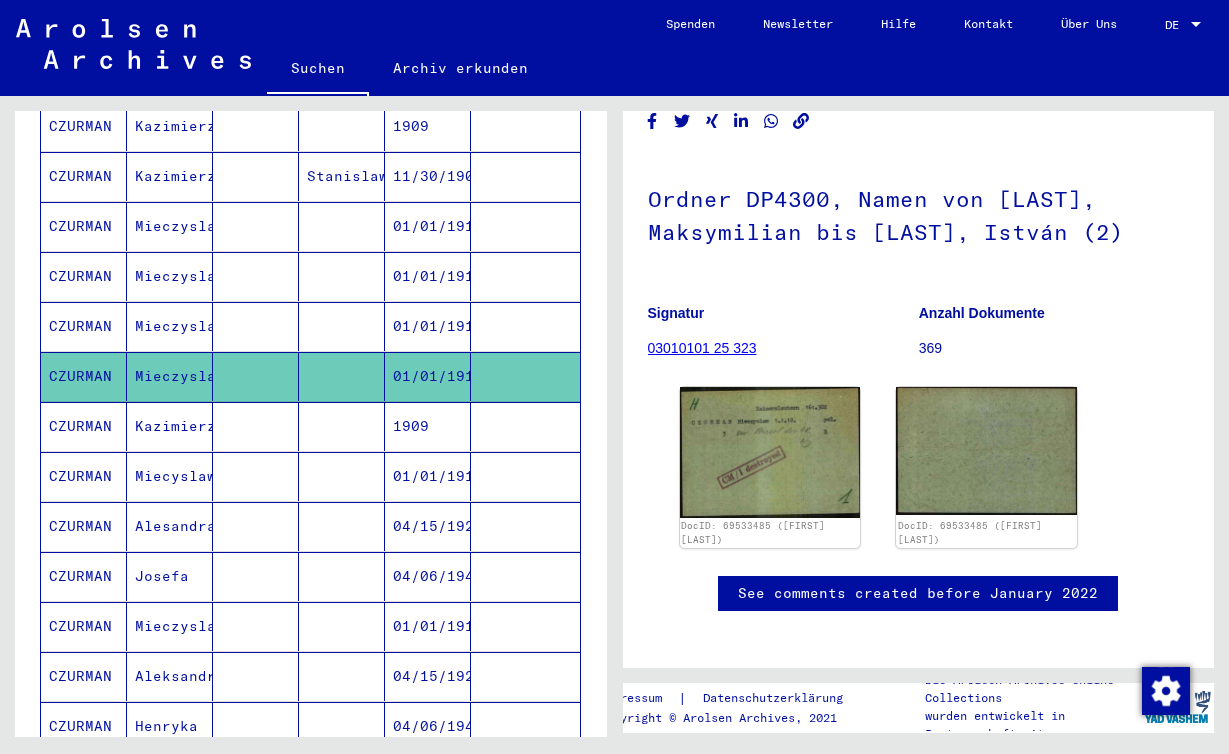 click on "CZURMAN" at bounding box center (84, 376) 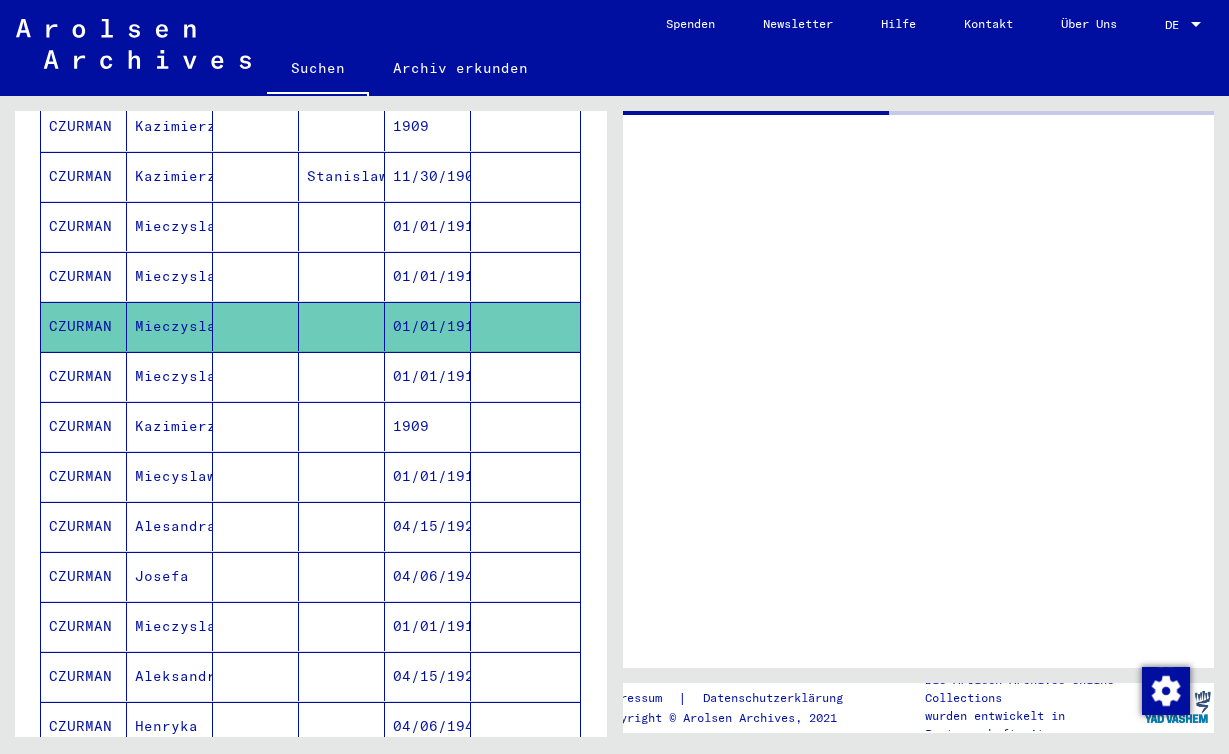 click on "CZURMAN" 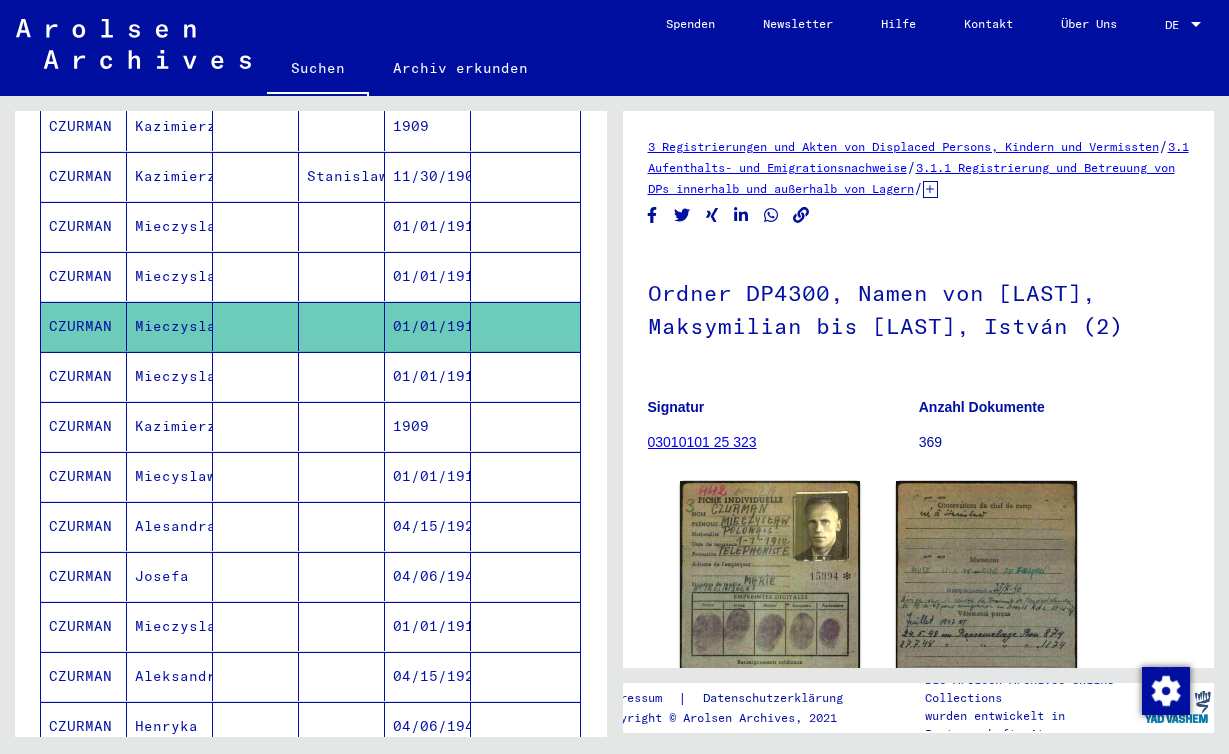 scroll, scrollTop: 0, scrollLeft: 0, axis: both 